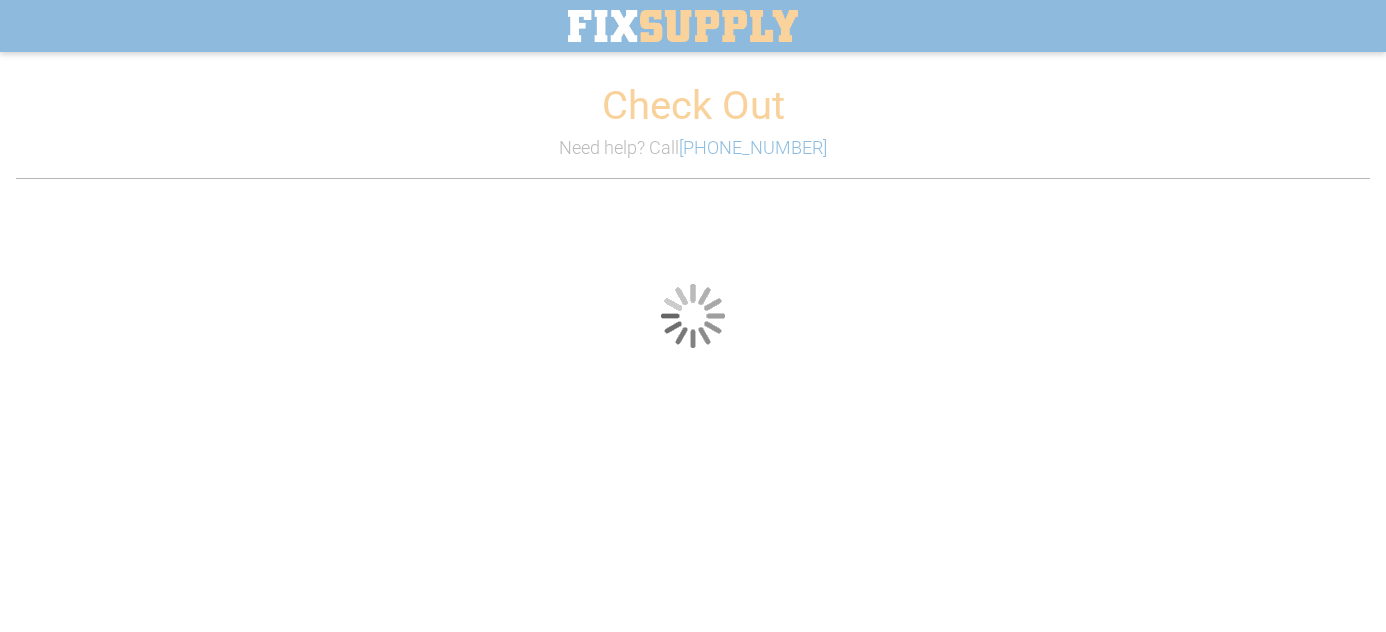 scroll, scrollTop: 0, scrollLeft: 0, axis: both 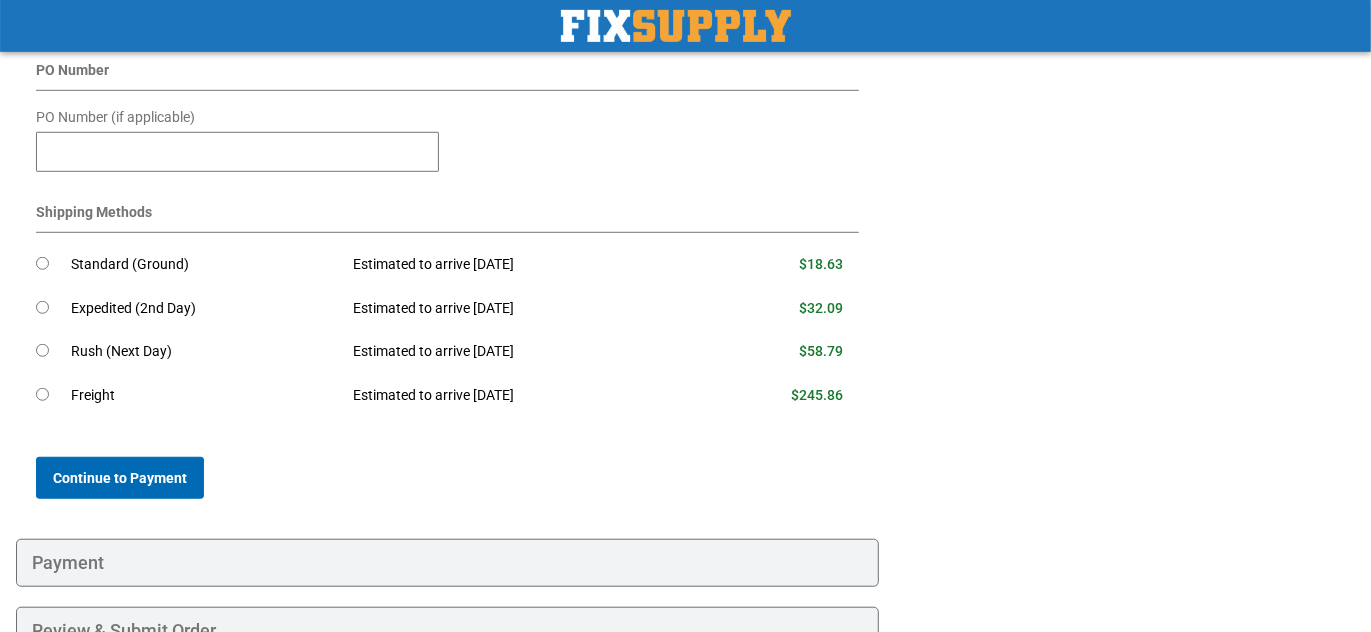 click on "Continue to Payment" at bounding box center (120, 478) 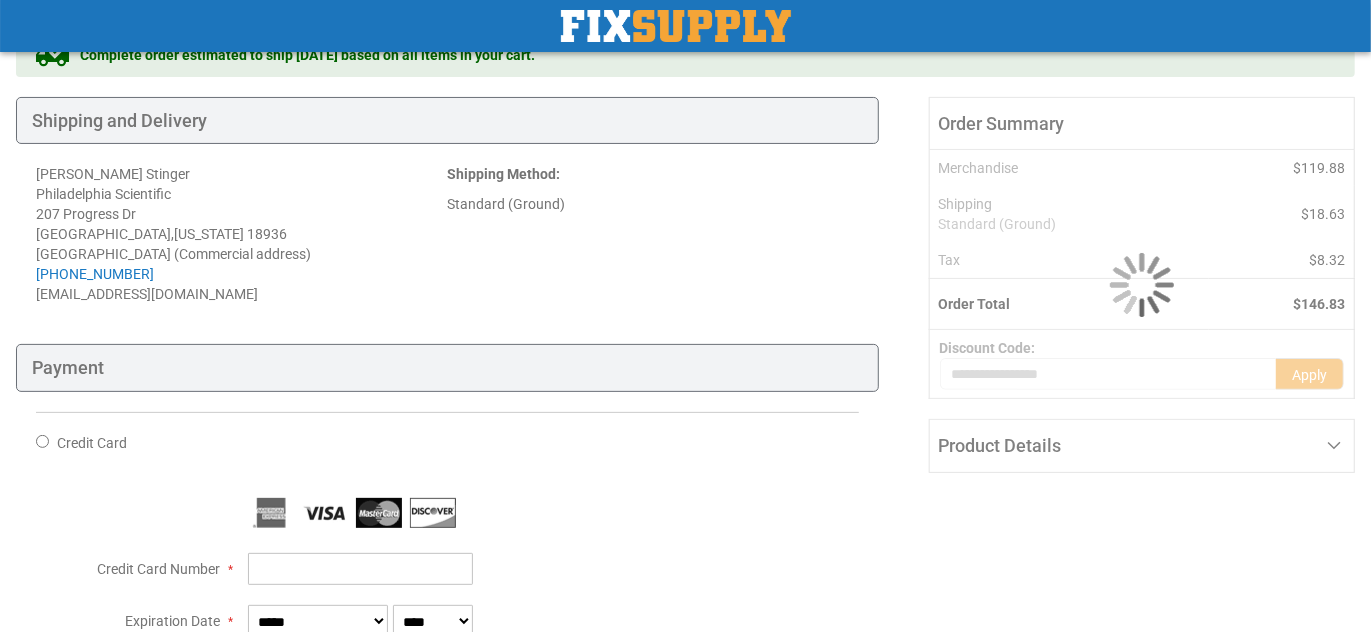 scroll, scrollTop: 206, scrollLeft: 0, axis: vertical 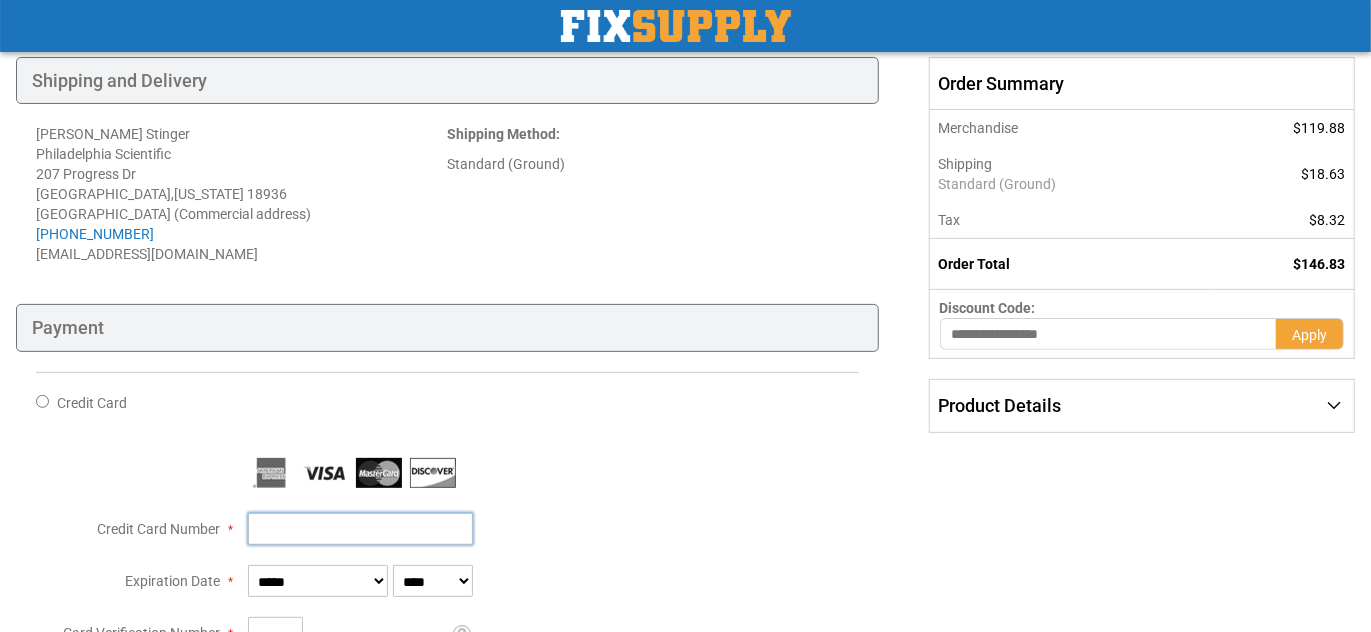 click on "Credit Card Number" at bounding box center [360, 529] 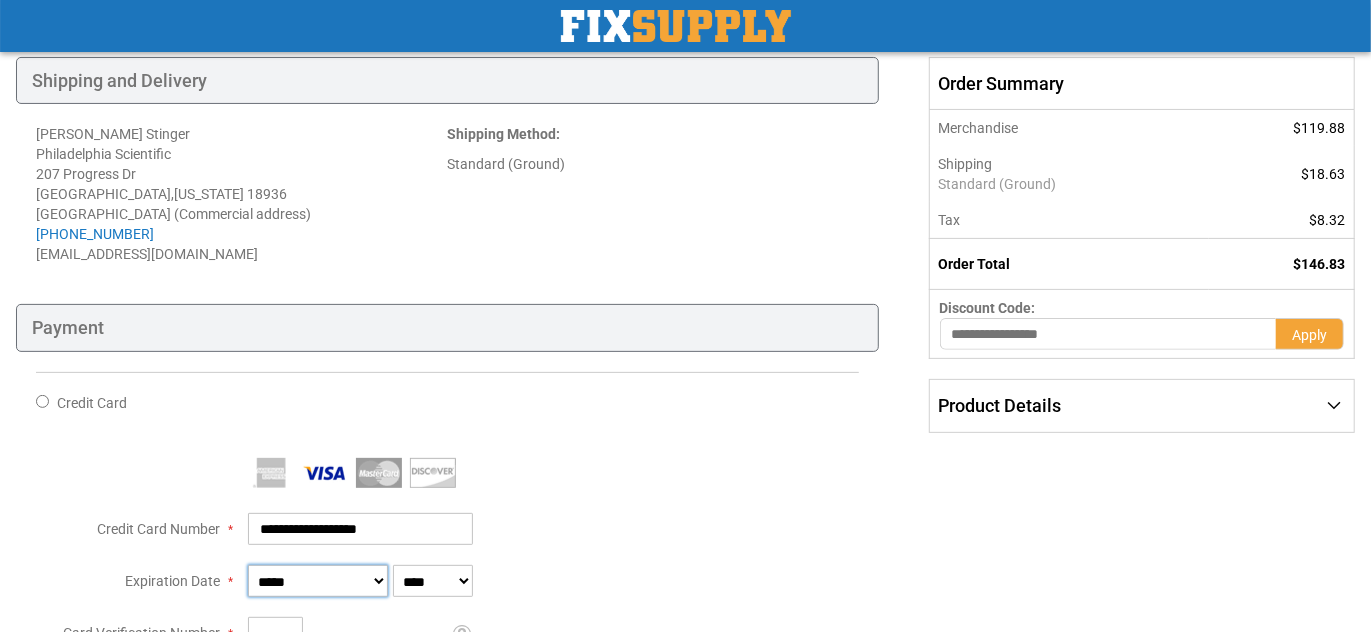 type on "**********" 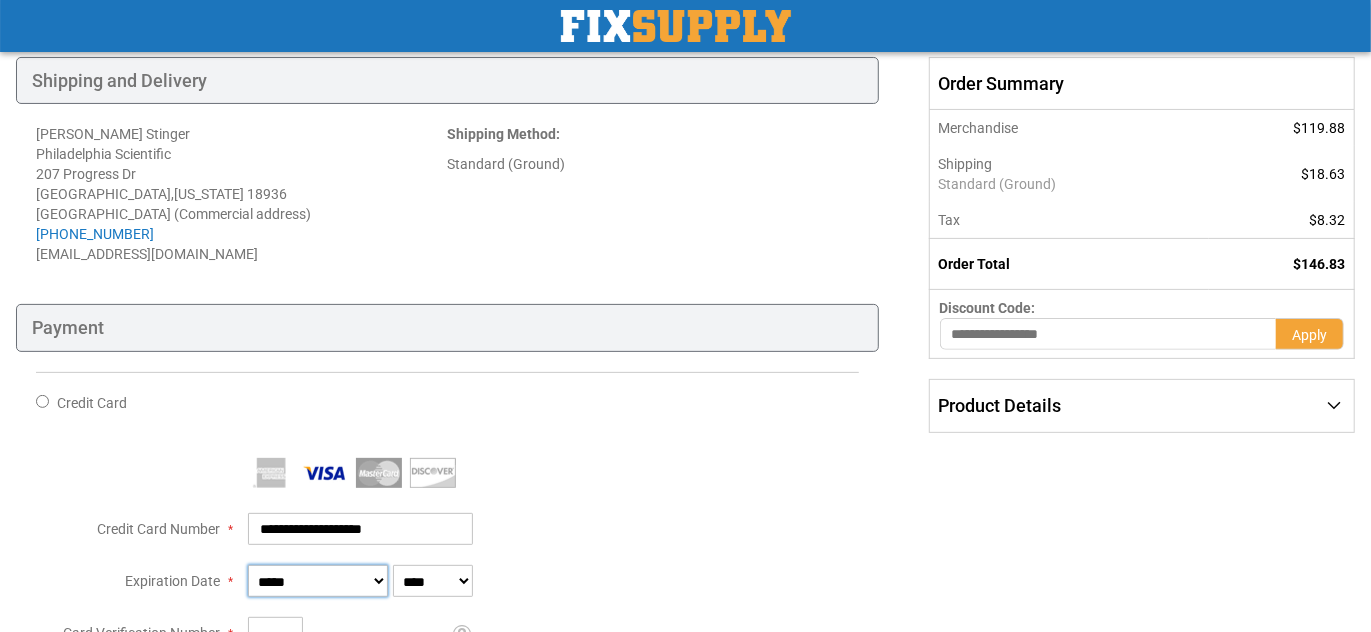 click on "**********" at bounding box center [318, 581] 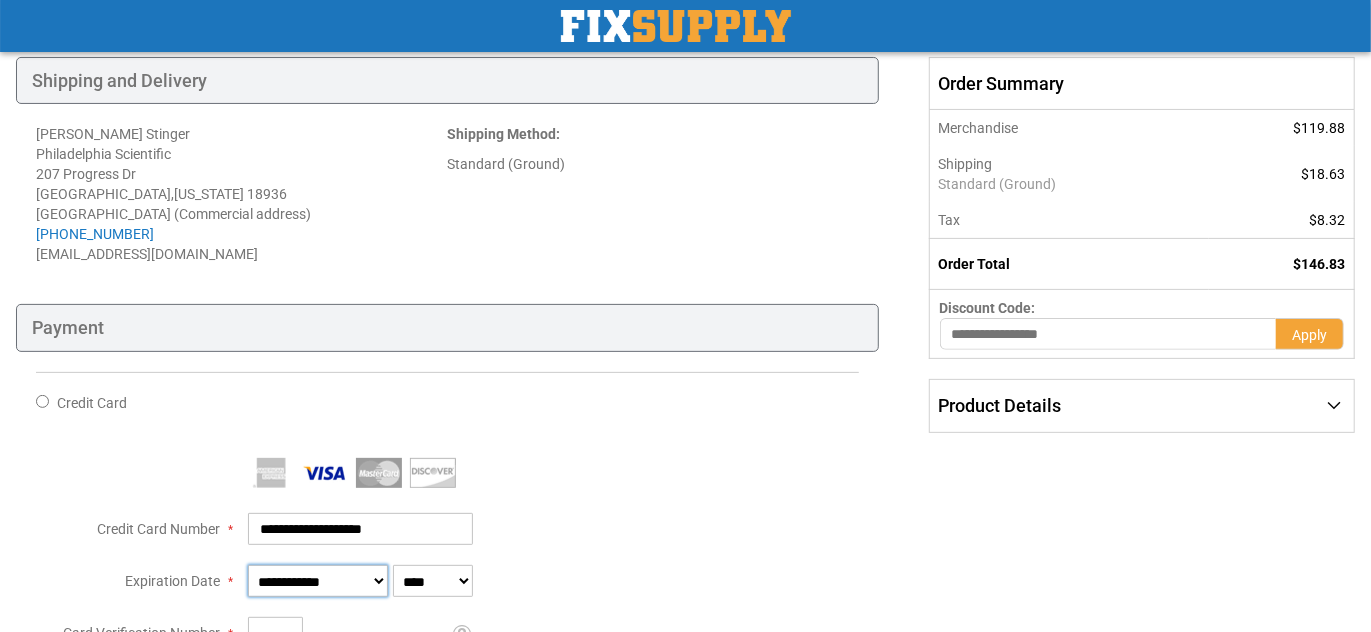 click on "**********" at bounding box center (318, 581) 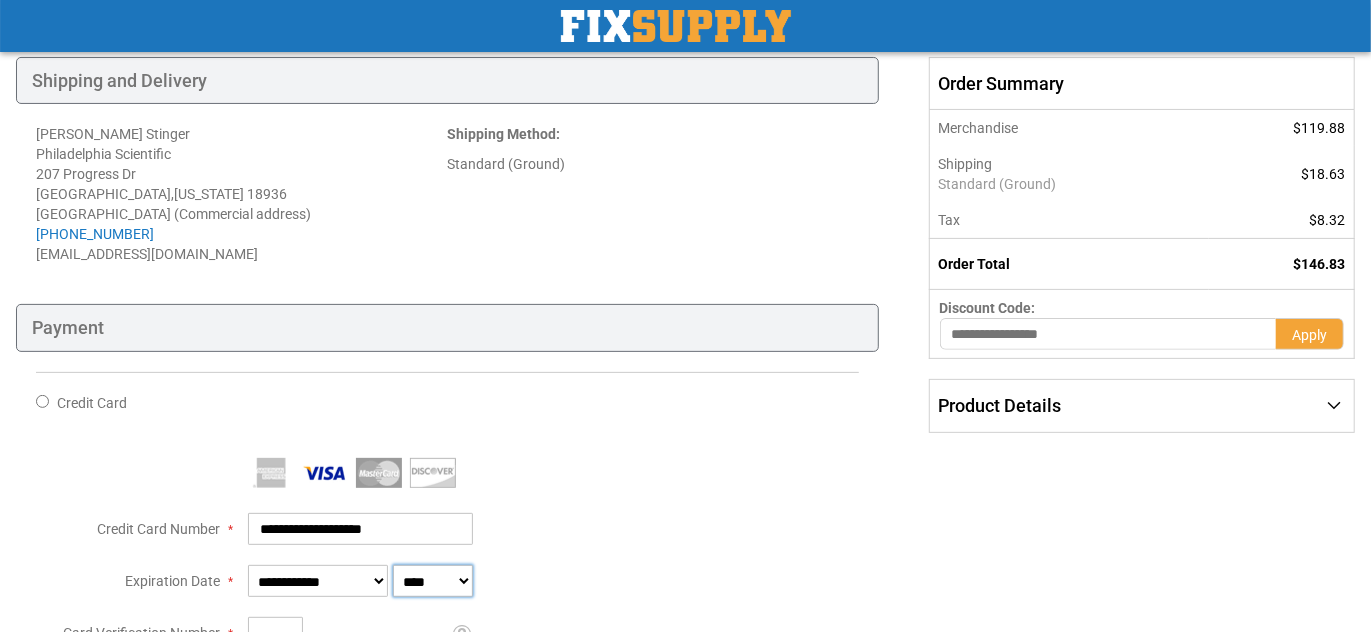 click on "**** **** **** **** **** **** **** **** **** **** **** ****" at bounding box center (433, 581) 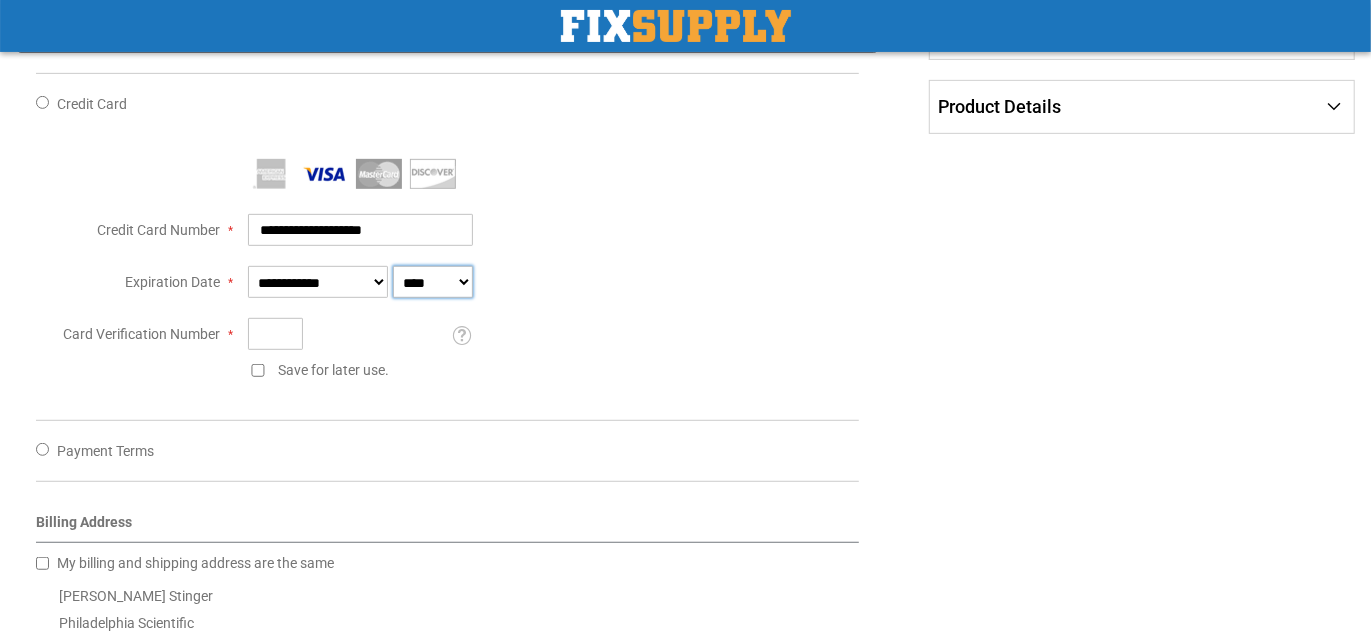scroll, scrollTop: 517, scrollLeft: 0, axis: vertical 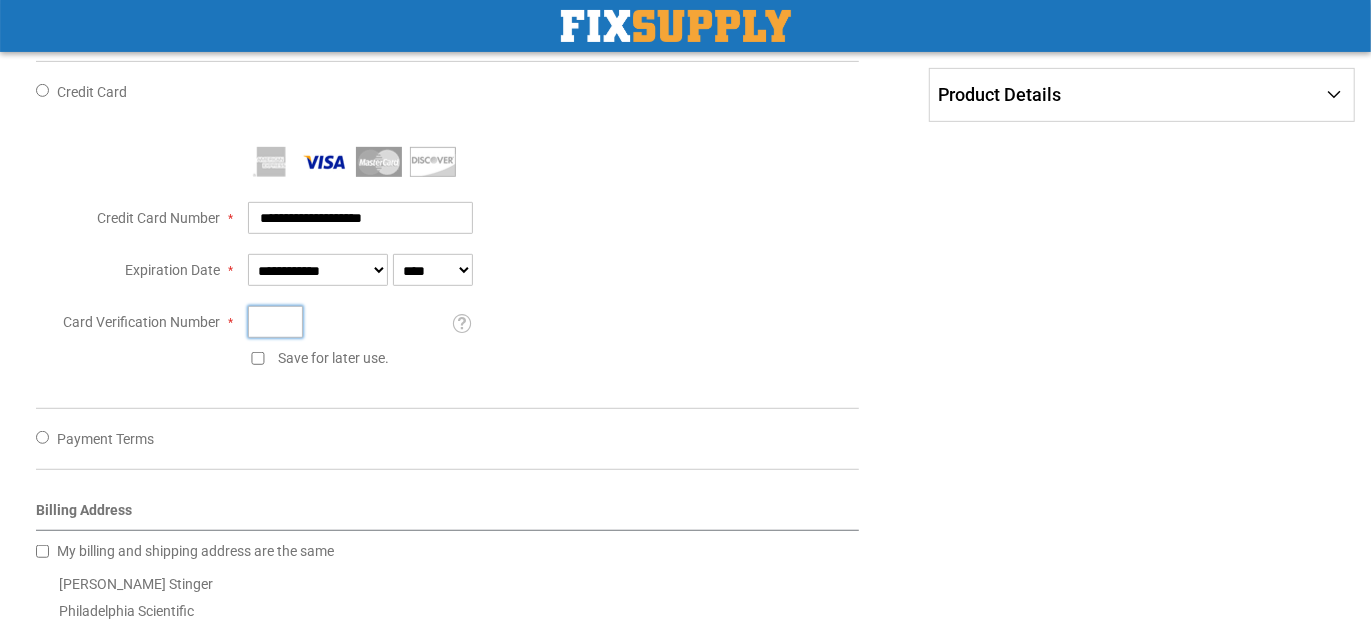 click on "Card Verification Number" at bounding box center [275, 322] 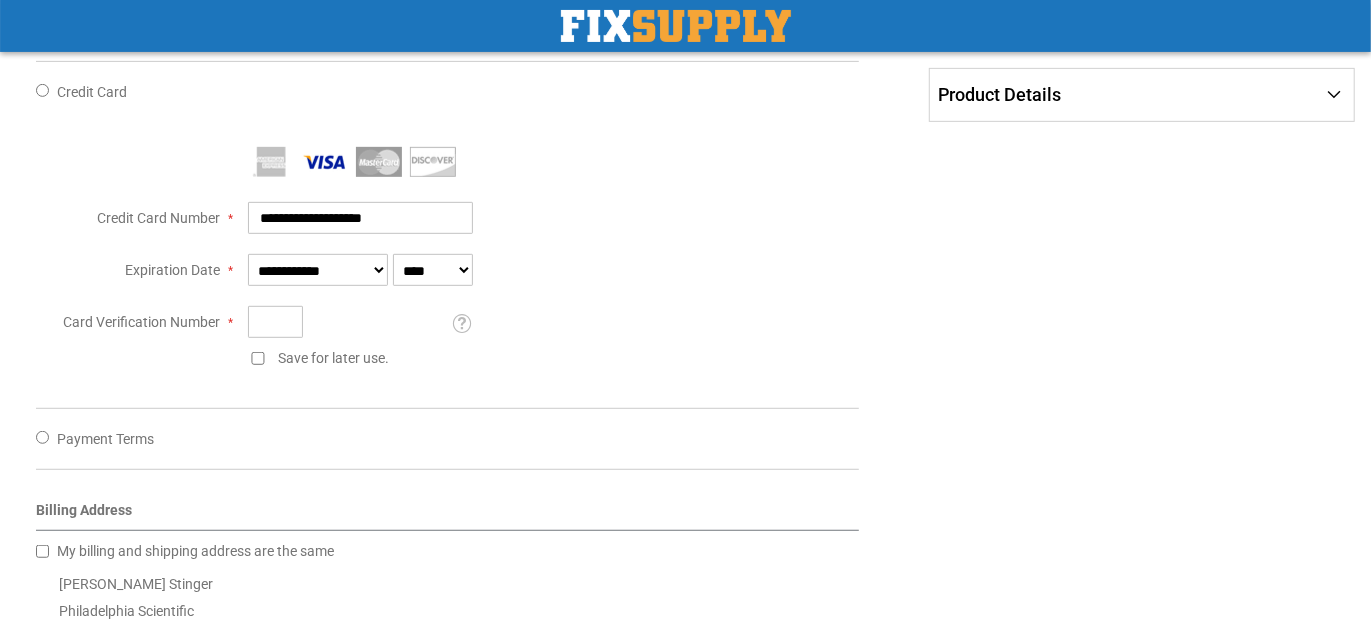 click on "Billing Address" at bounding box center (447, 515) 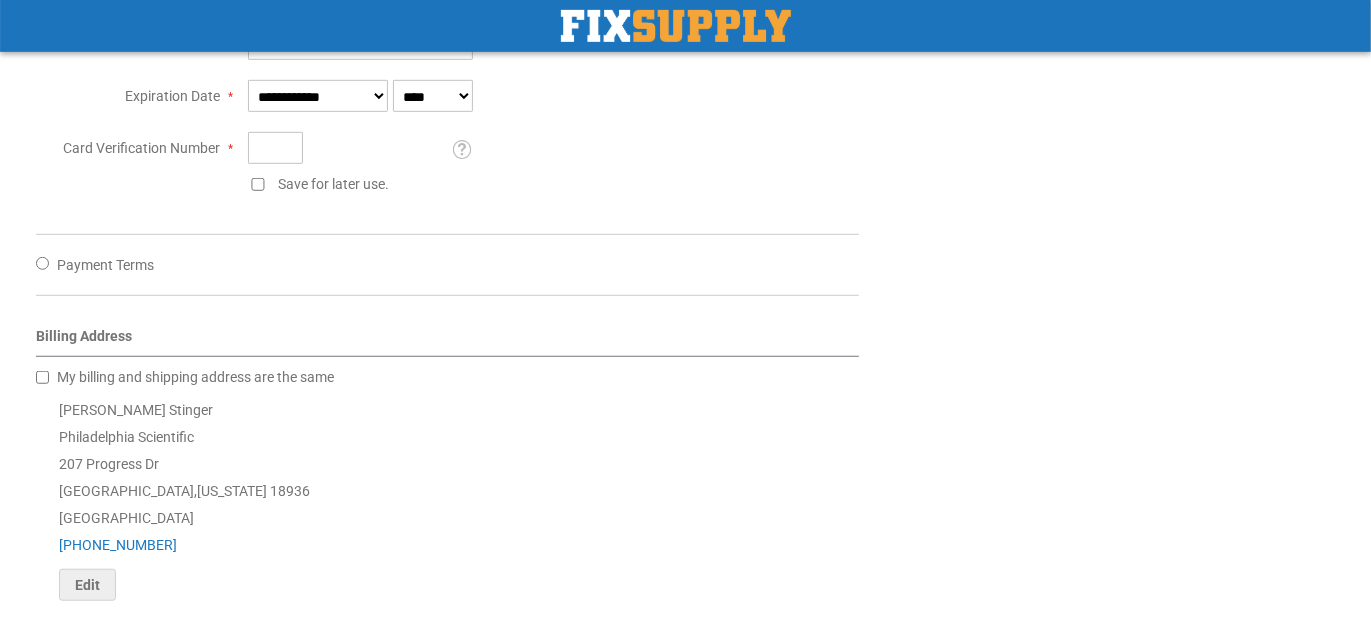 scroll, scrollTop: 724, scrollLeft: 0, axis: vertical 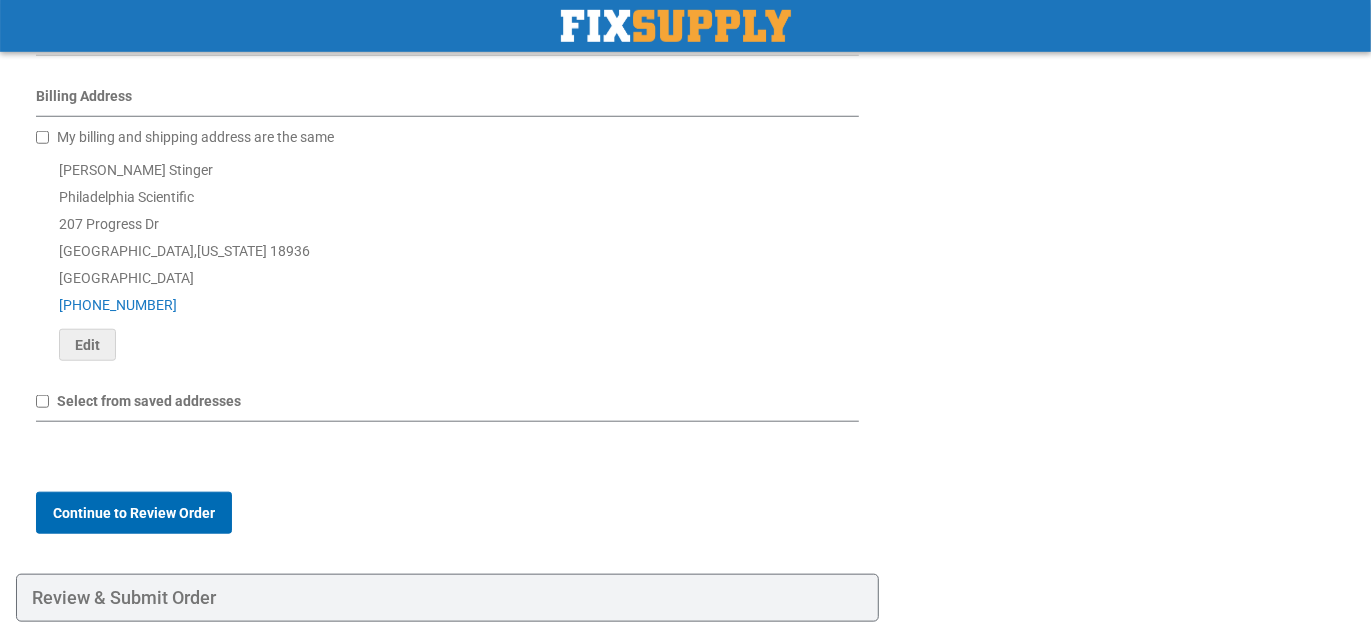 click on "Continue to Review Order" at bounding box center [134, 513] 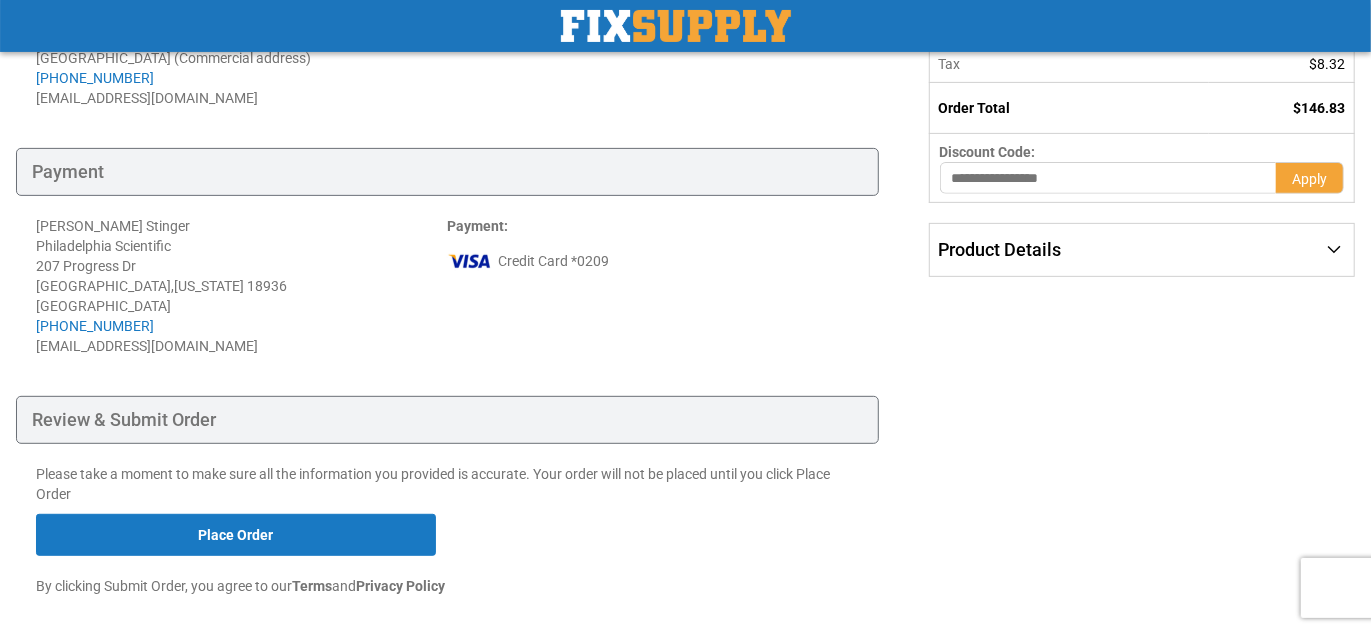 scroll, scrollTop: 452, scrollLeft: 0, axis: vertical 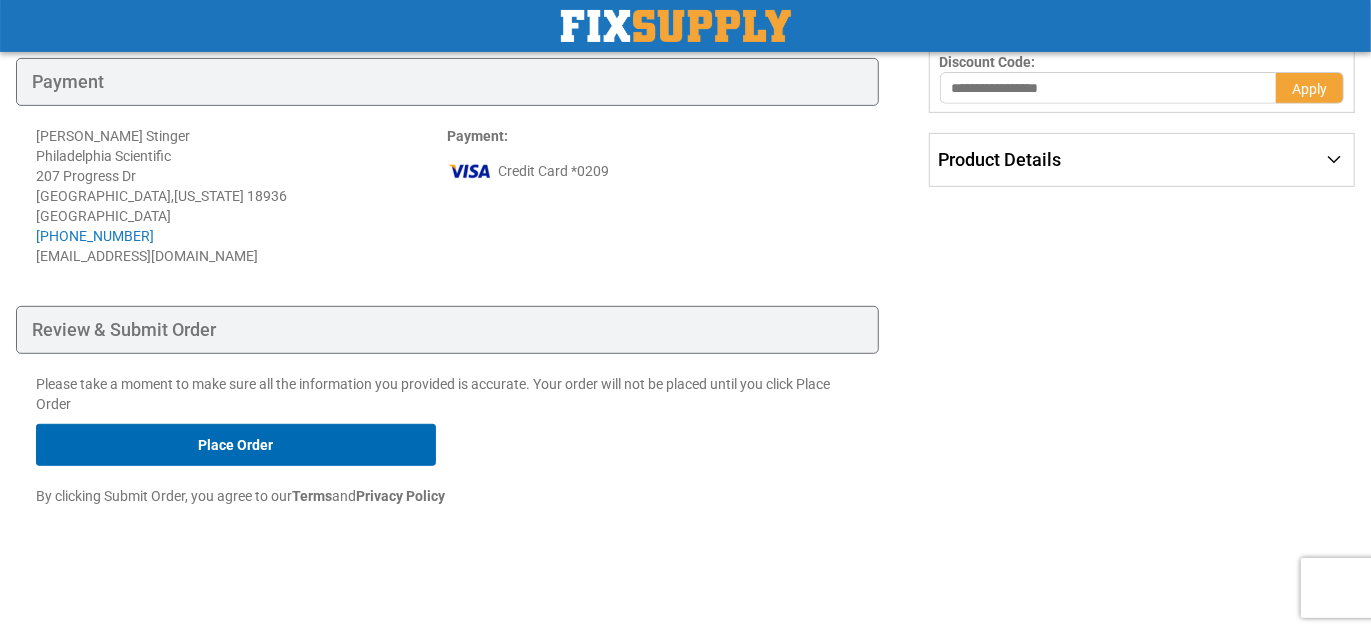 click on "Place Order" at bounding box center (236, 445) 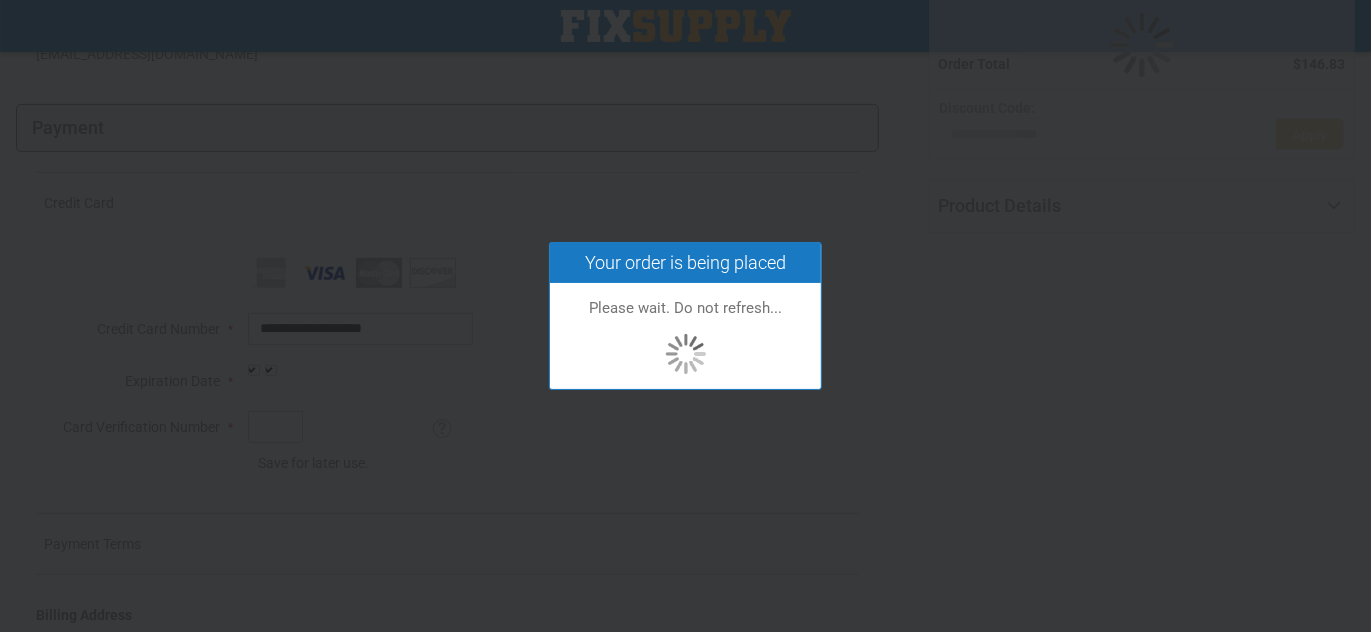 scroll, scrollTop: 0, scrollLeft: 0, axis: both 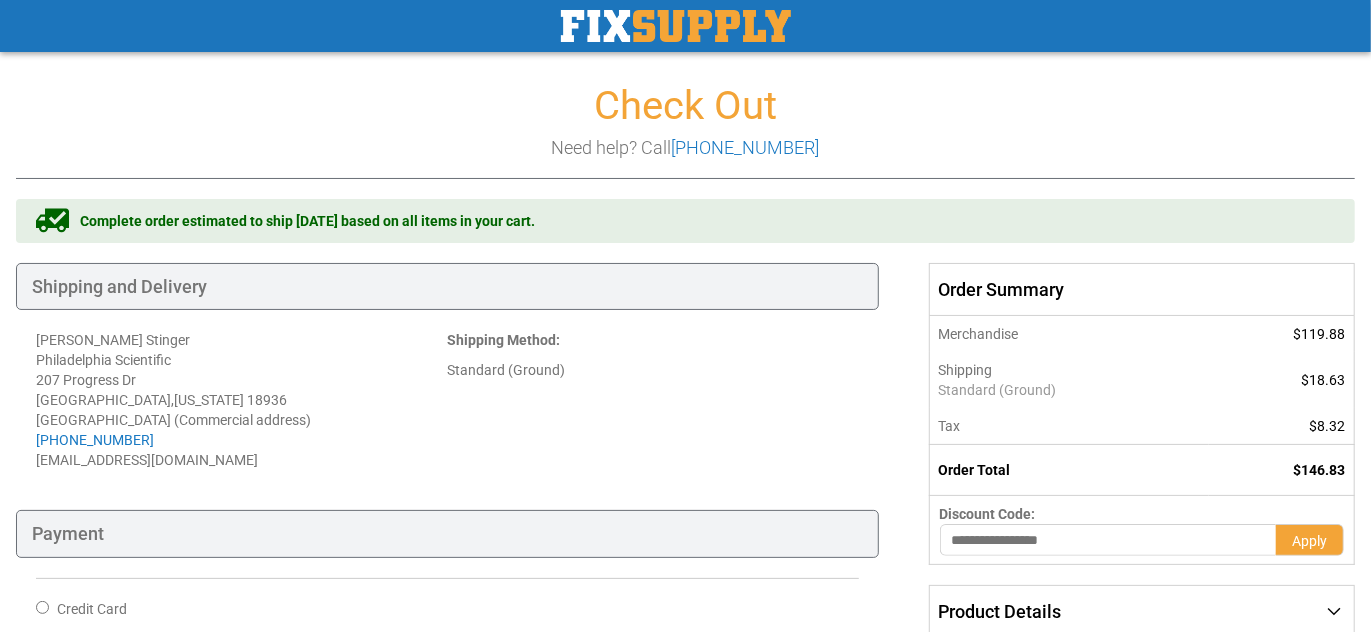 drag, startPoint x: 253, startPoint y: 151, endPoint x: 205, endPoint y: 137, distance: 50 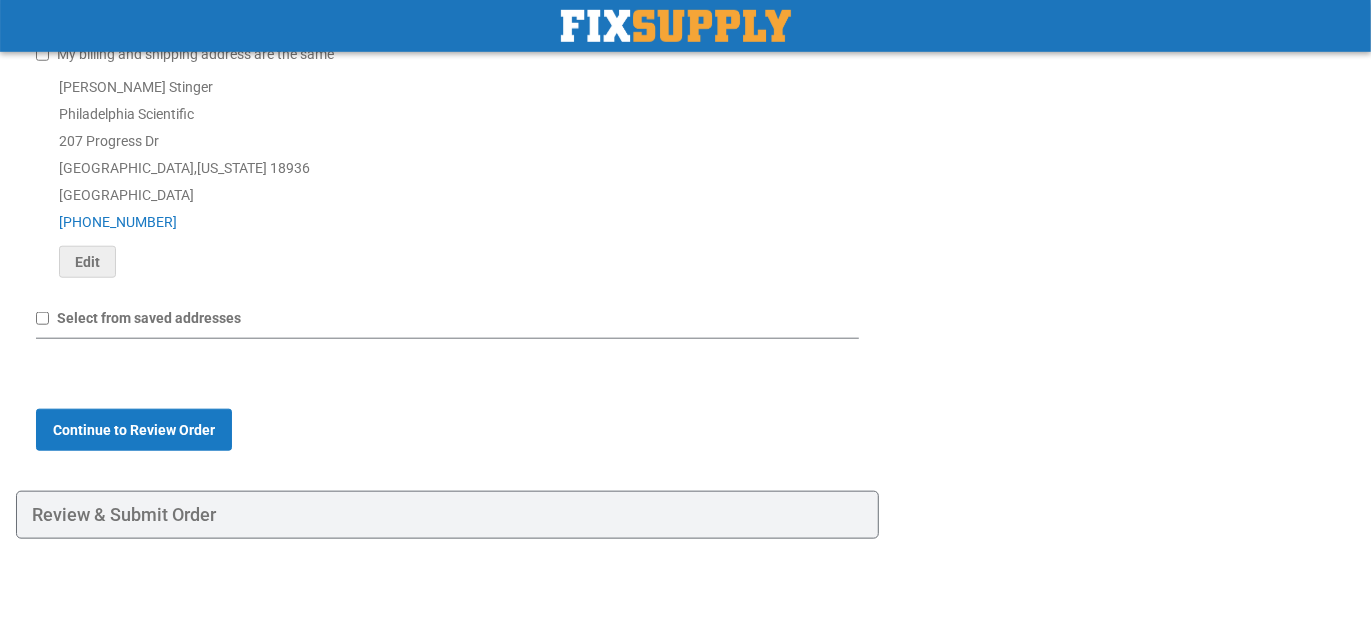 scroll, scrollTop: 1018, scrollLeft: 0, axis: vertical 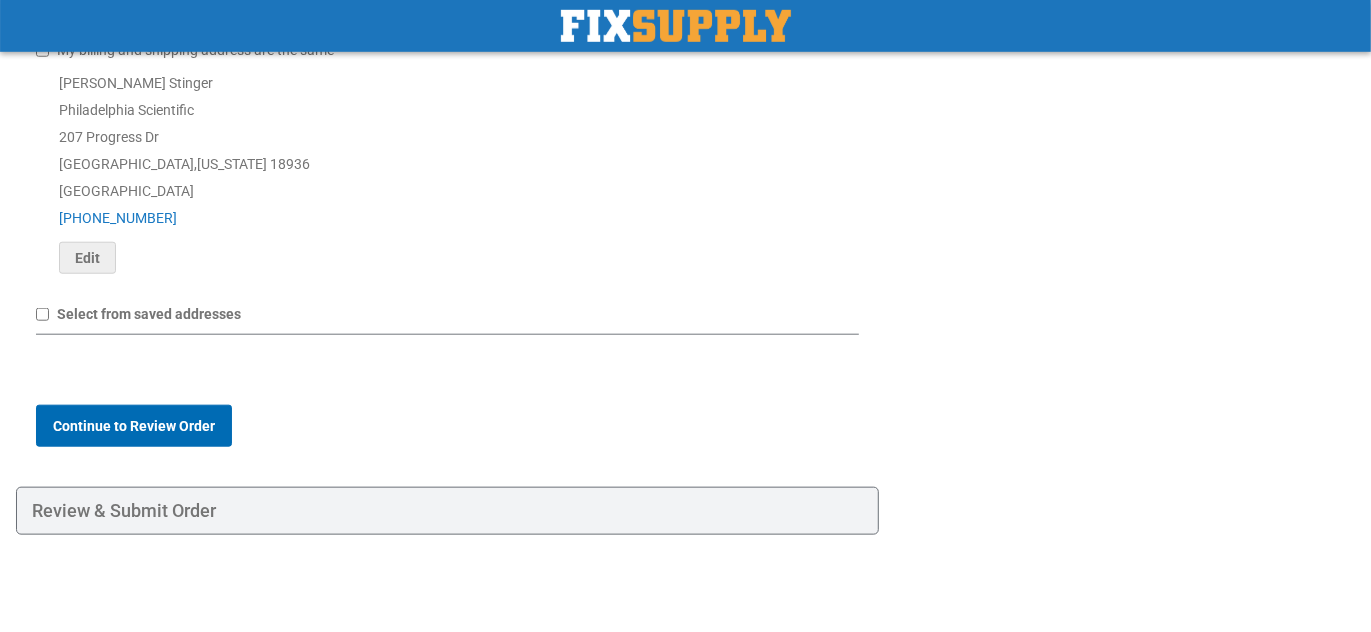 click on "Continue to Review Order" at bounding box center (134, 426) 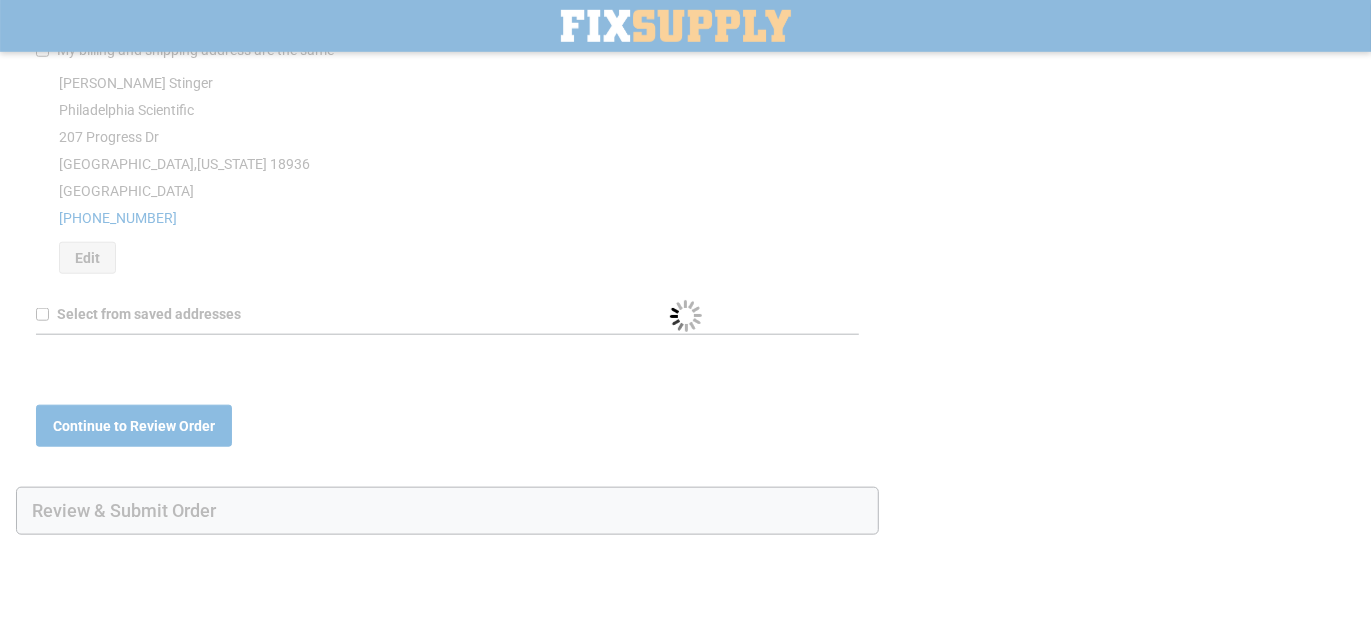 click on "Please wait..." at bounding box center [685, 316] 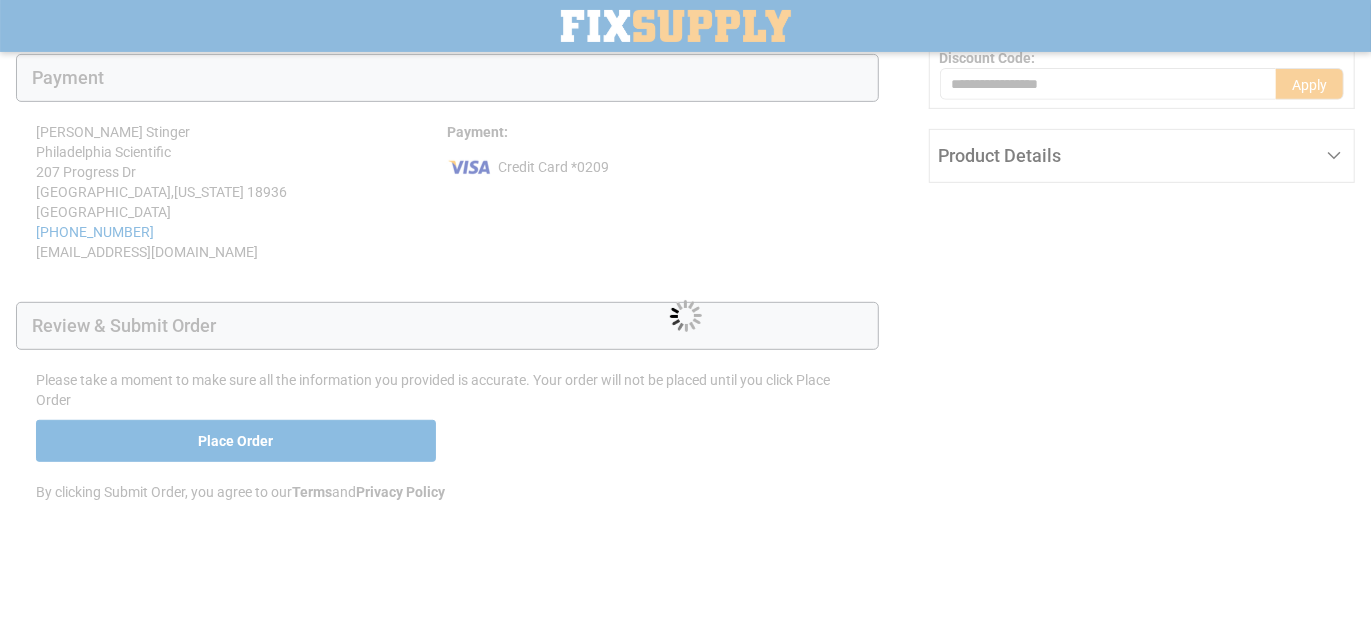 scroll, scrollTop: 0, scrollLeft: 0, axis: both 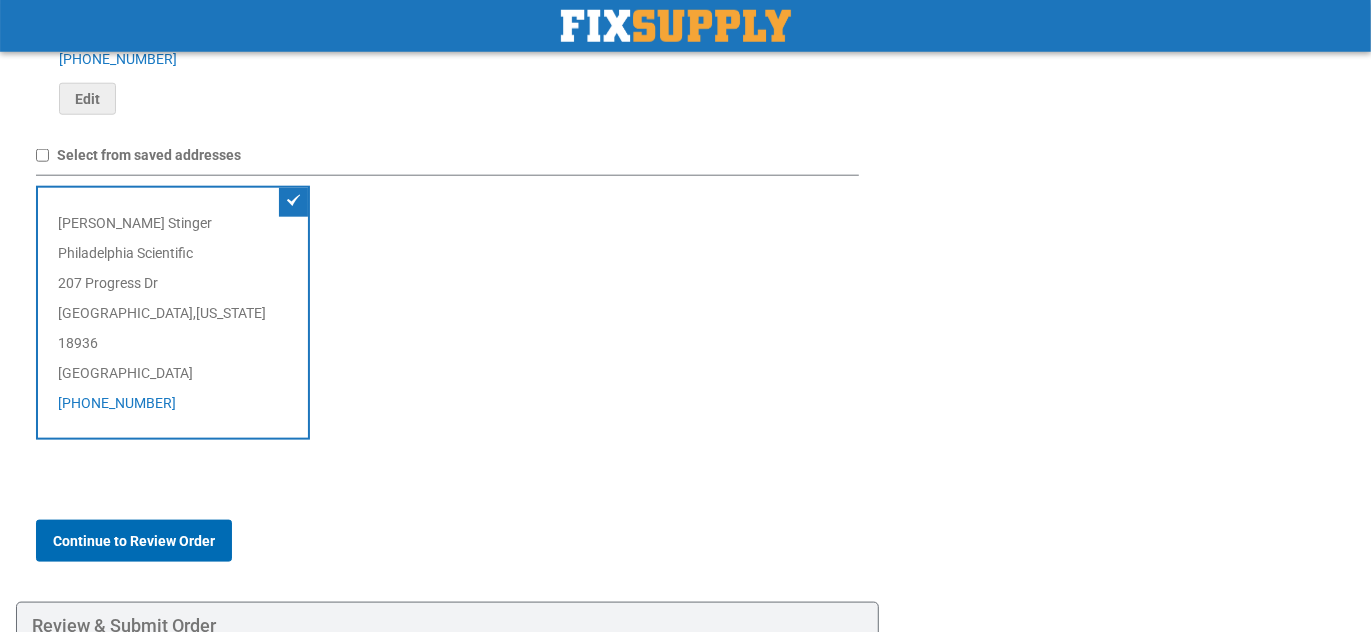 click on "Continue to Review Order" at bounding box center (134, 541) 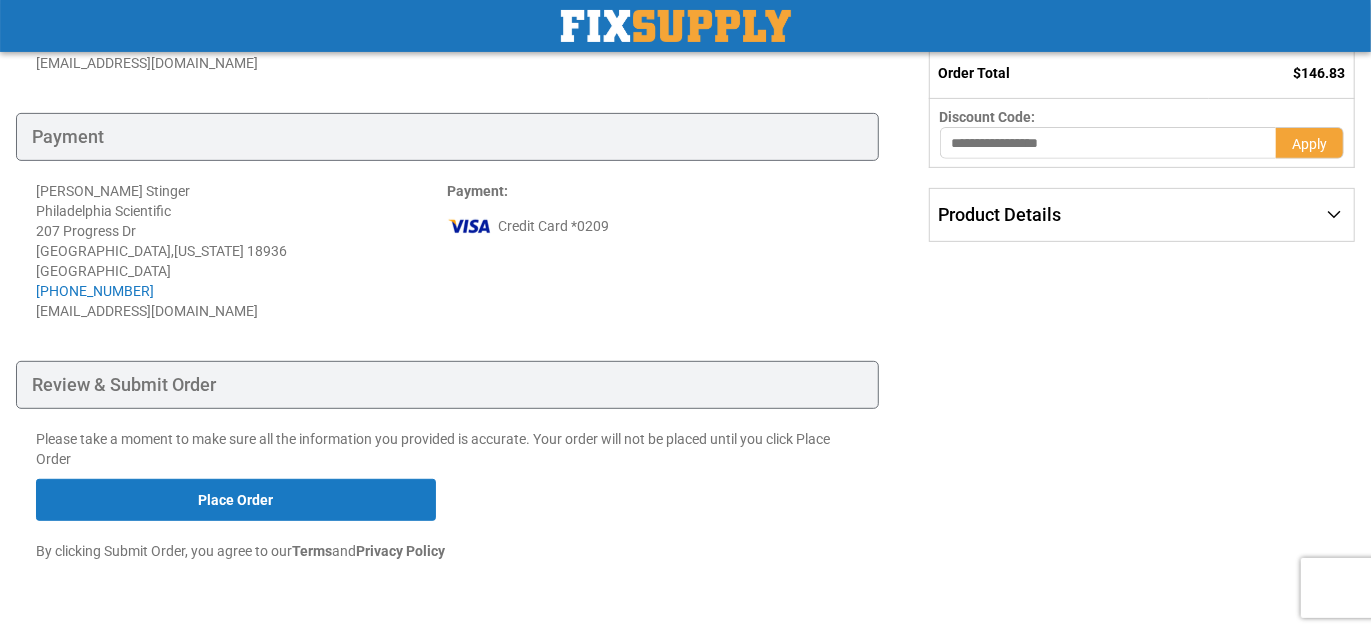 scroll, scrollTop: 413, scrollLeft: 0, axis: vertical 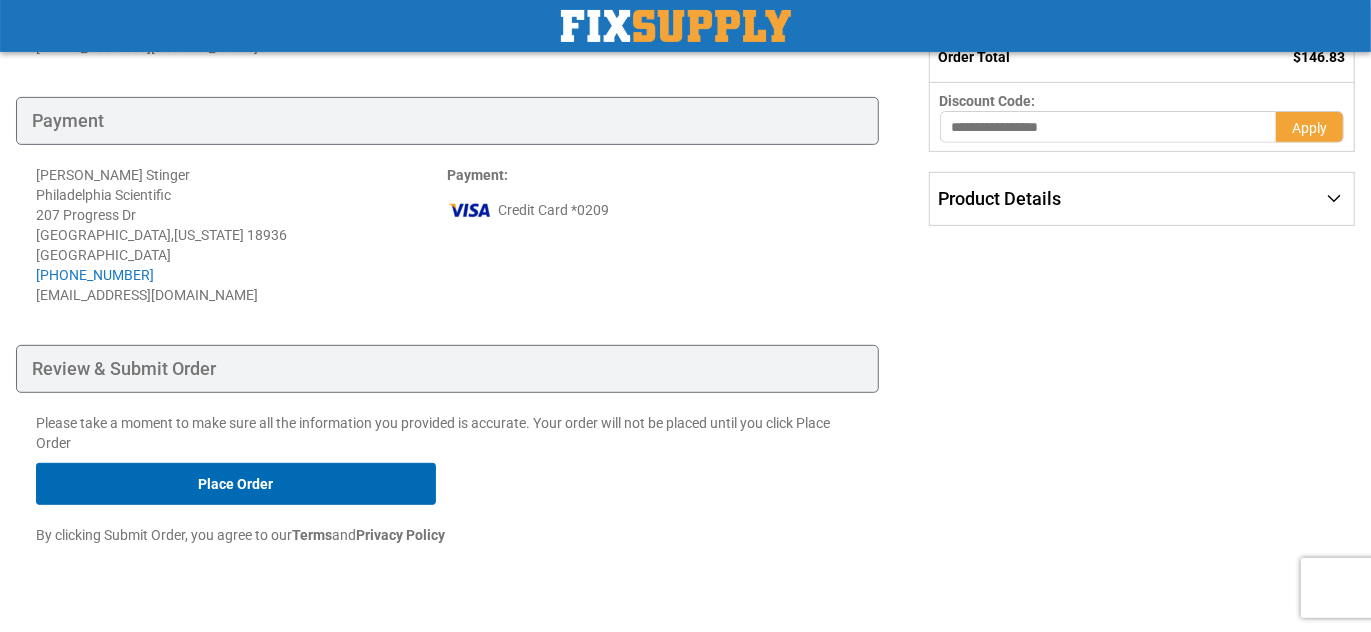 click on "Place Order" at bounding box center [236, 484] 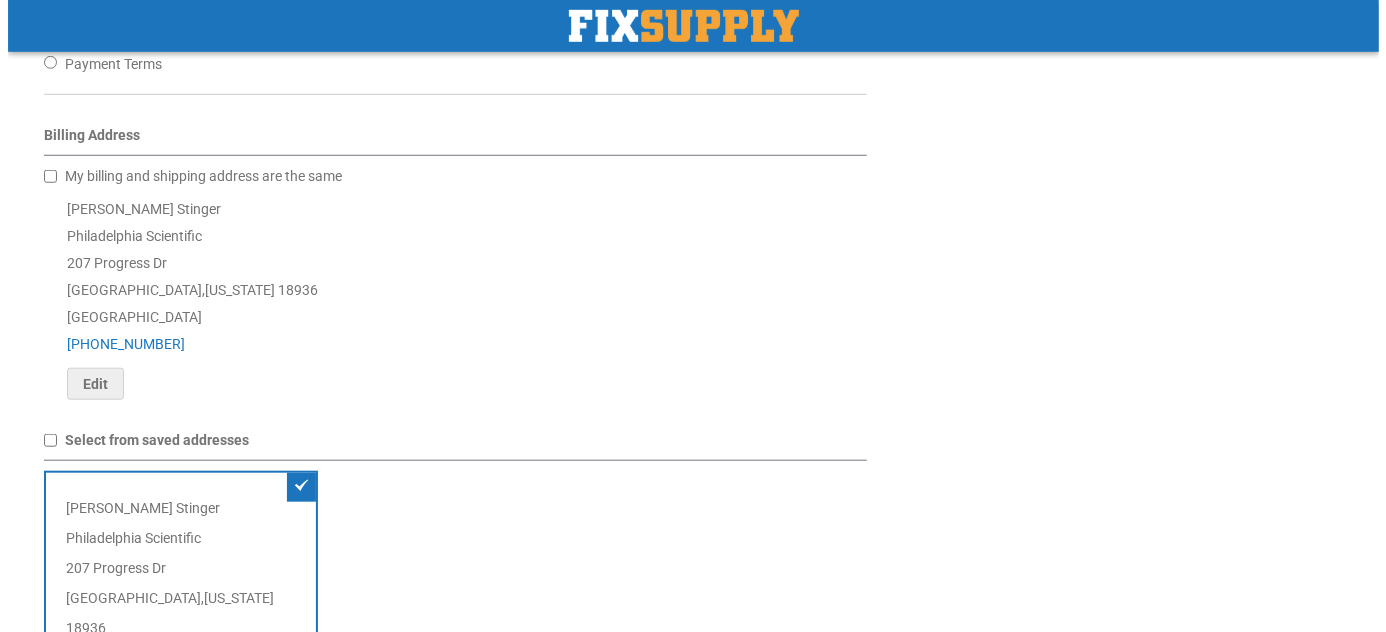 scroll, scrollTop: 931, scrollLeft: 0, axis: vertical 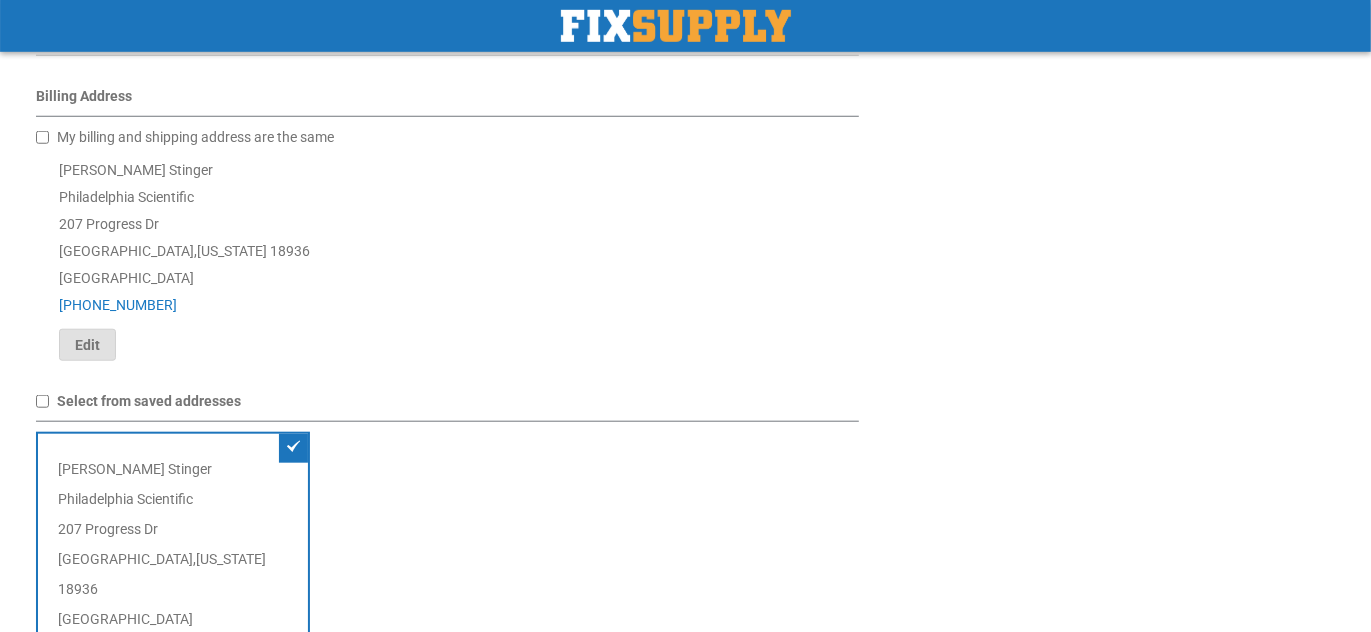 click on "Edit" at bounding box center [87, 345] 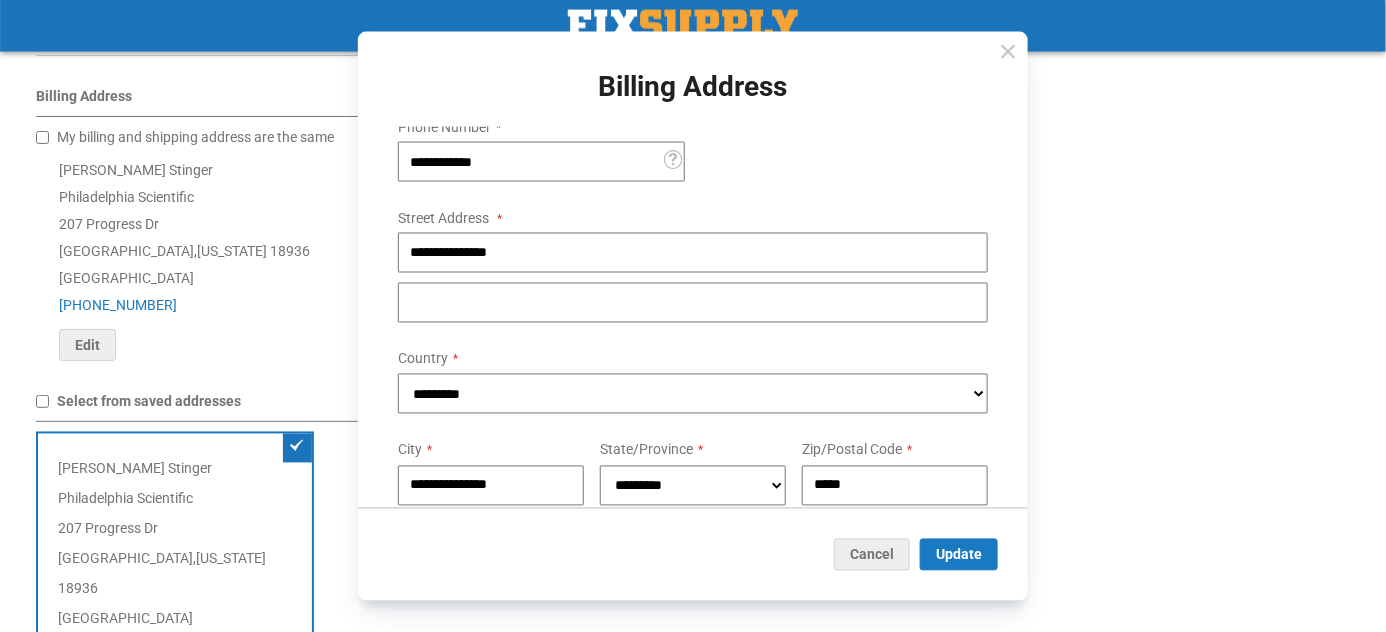 scroll, scrollTop: 206, scrollLeft: 0, axis: vertical 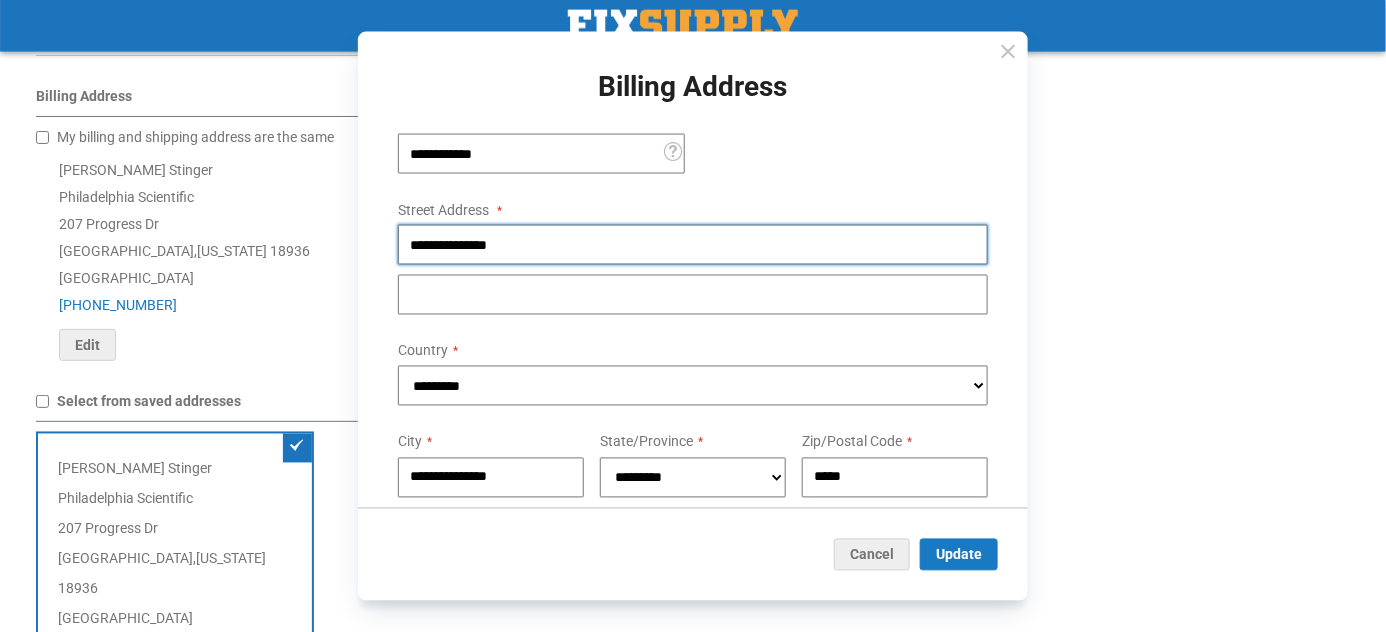 click on "**********" at bounding box center (693, 245) 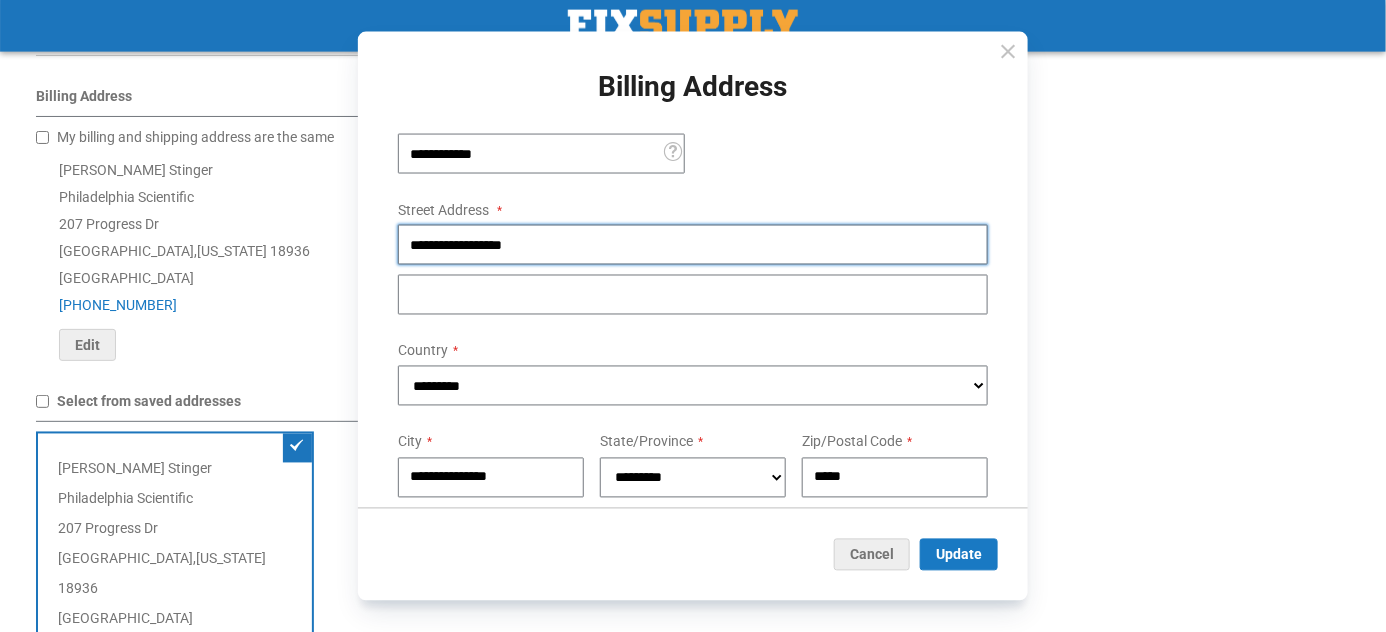 type on "**********" 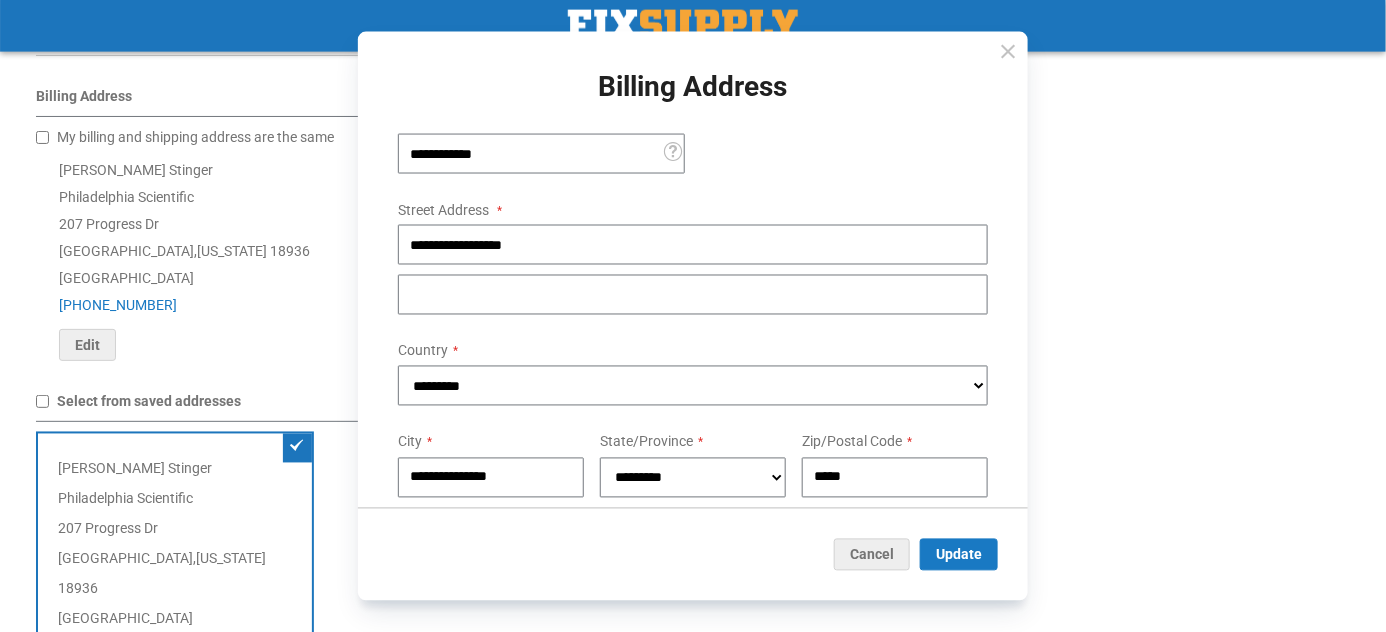 click on "[PERSON_NAME]
Philadelphia Scientific
[STREET_ADDRESS][PERSON_NAME][US_STATE]
[PHONE_NUMBER]
Edit" at bounding box center [452, 259] 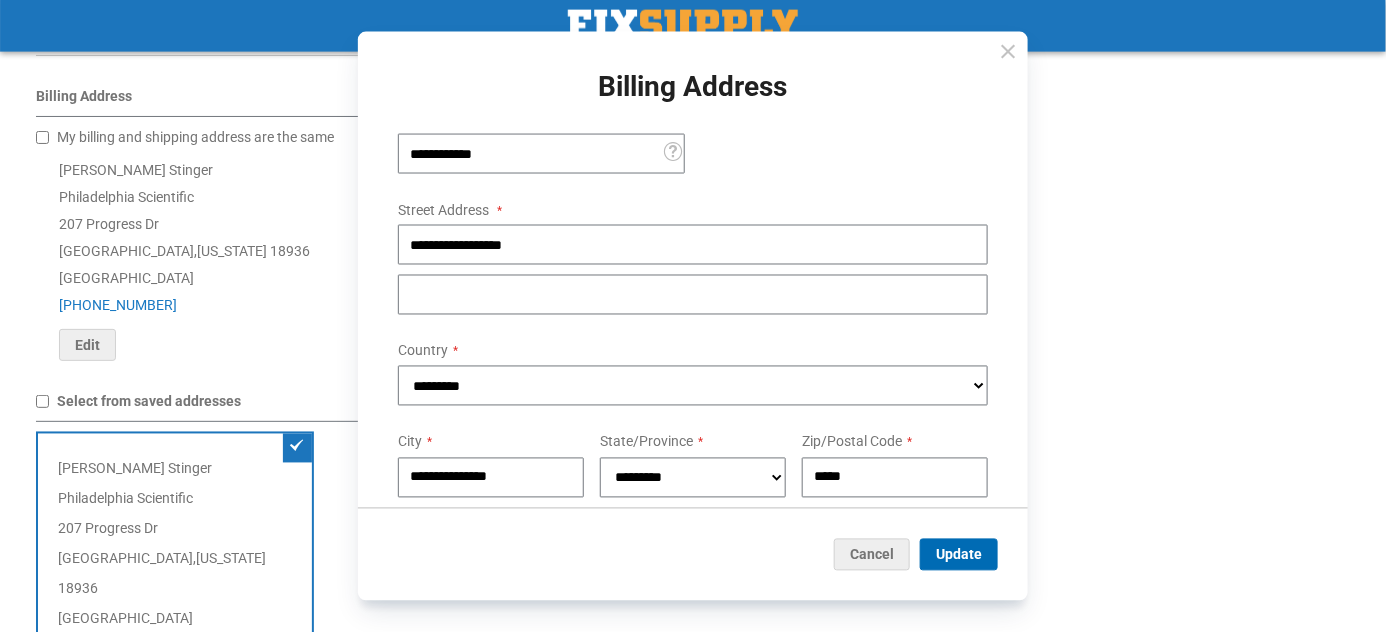click on "Update" at bounding box center [959, 554] 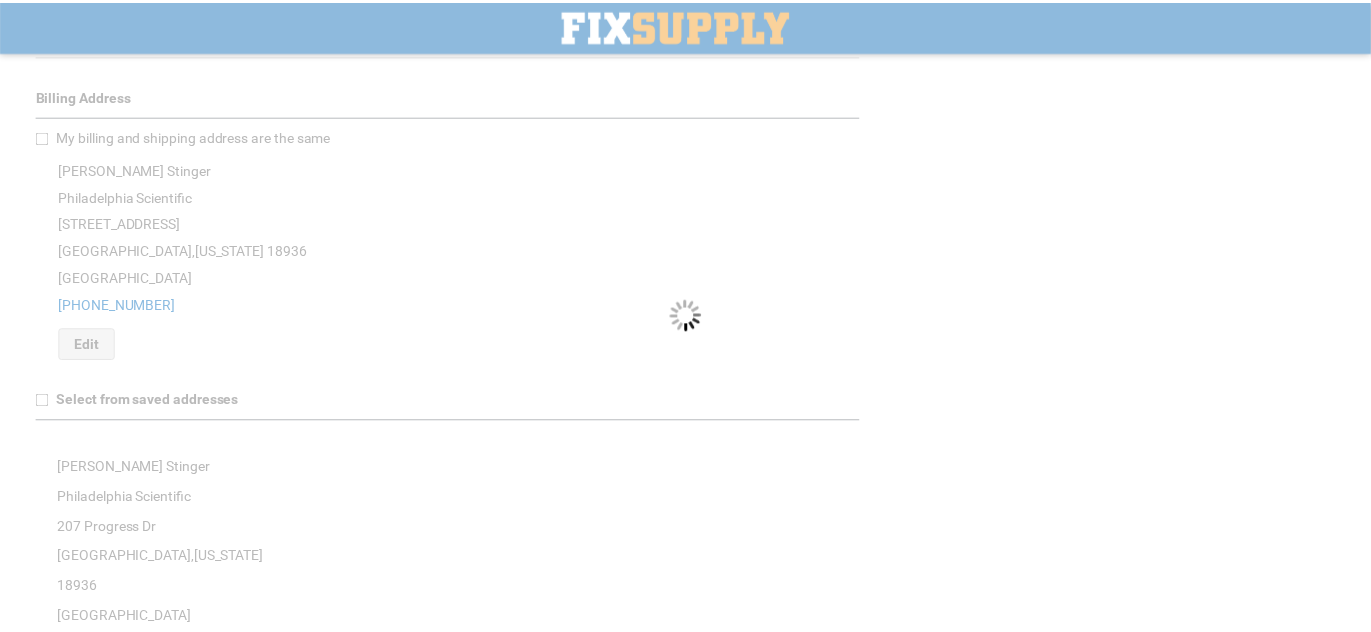 scroll, scrollTop: 0, scrollLeft: 0, axis: both 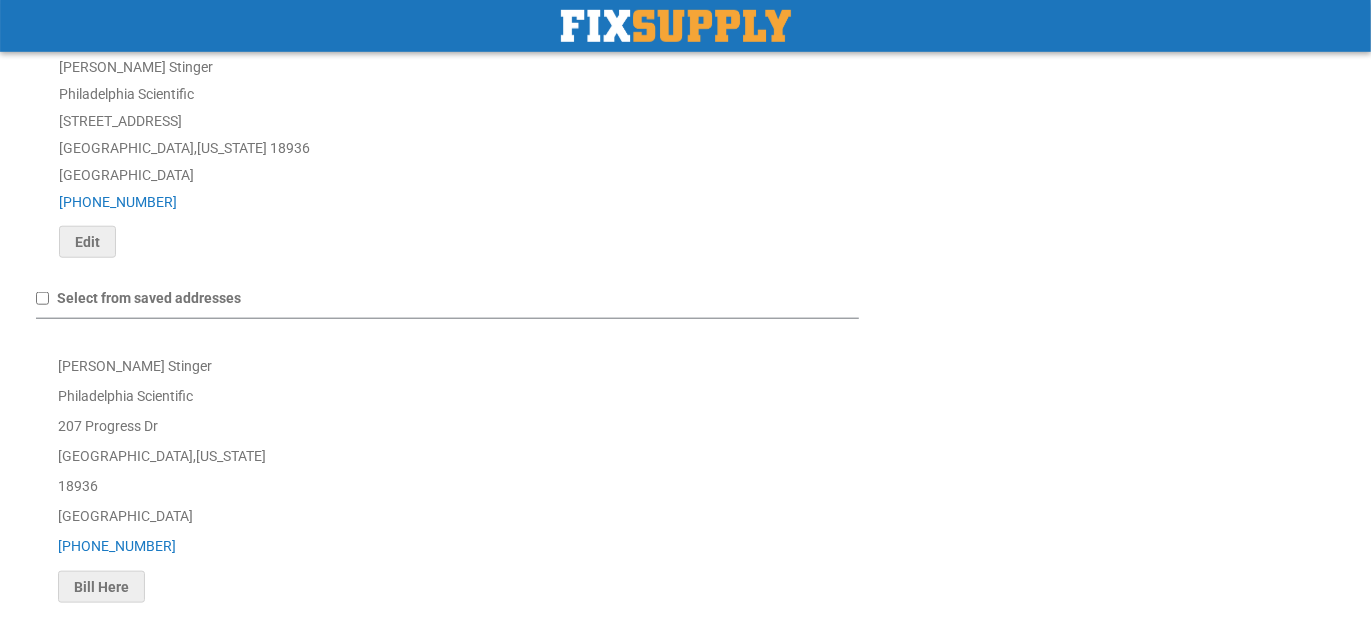click on "[PERSON_NAME]
Philadelphia Scientific
[STREET_ADDRESS][PERSON_NAME][US_STATE]
[PHONE_NUMBER]
Bill Here" at bounding box center [173, 477] 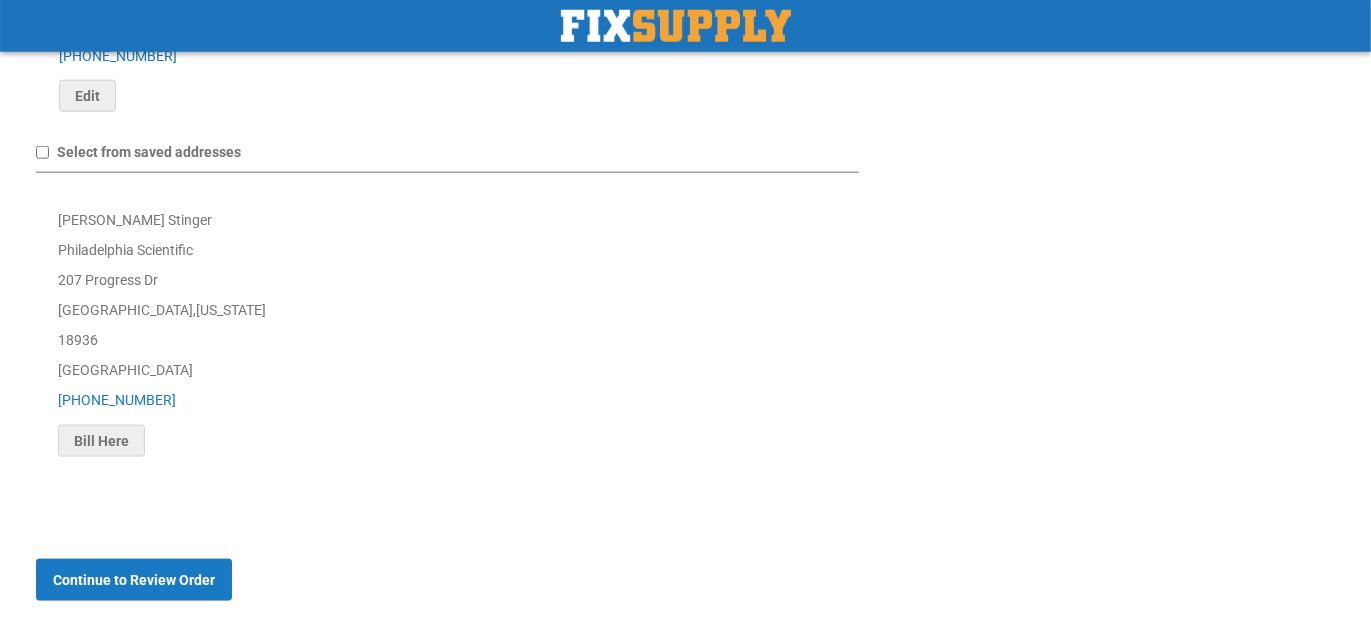 scroll, scrollTop: 1241, scrollLeft: 0, axis: vertical 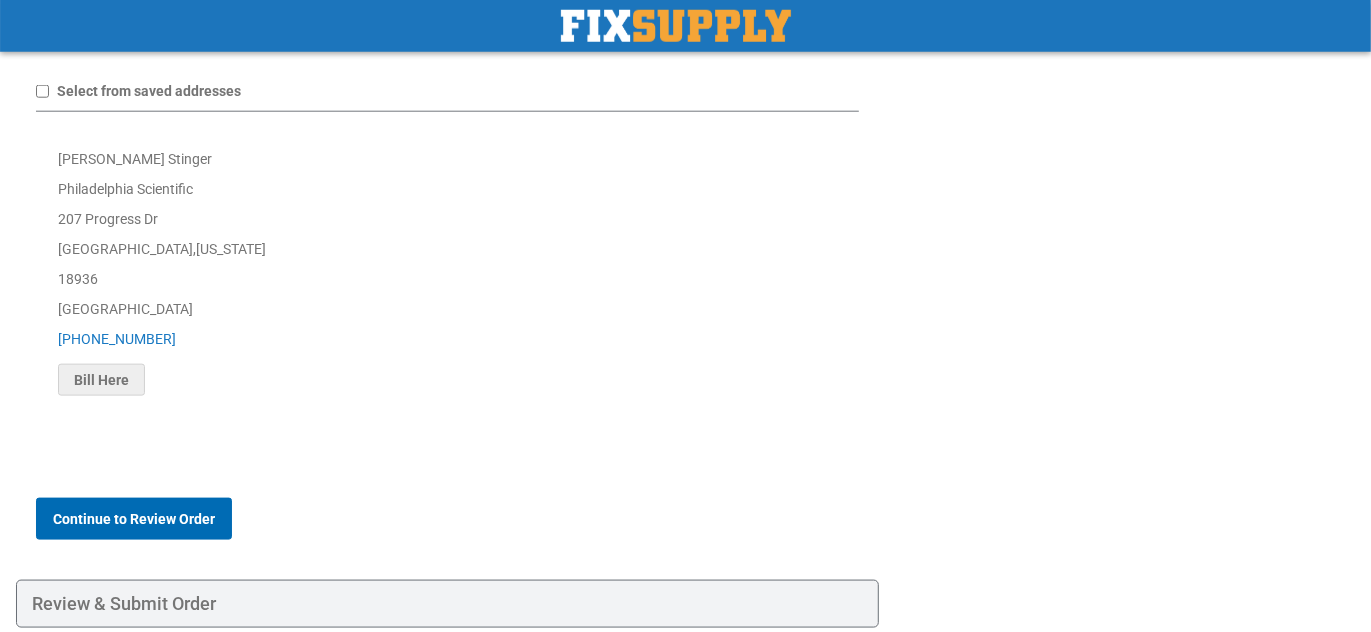 click on "Continue to Review Order" at bounding box center (134, 519) 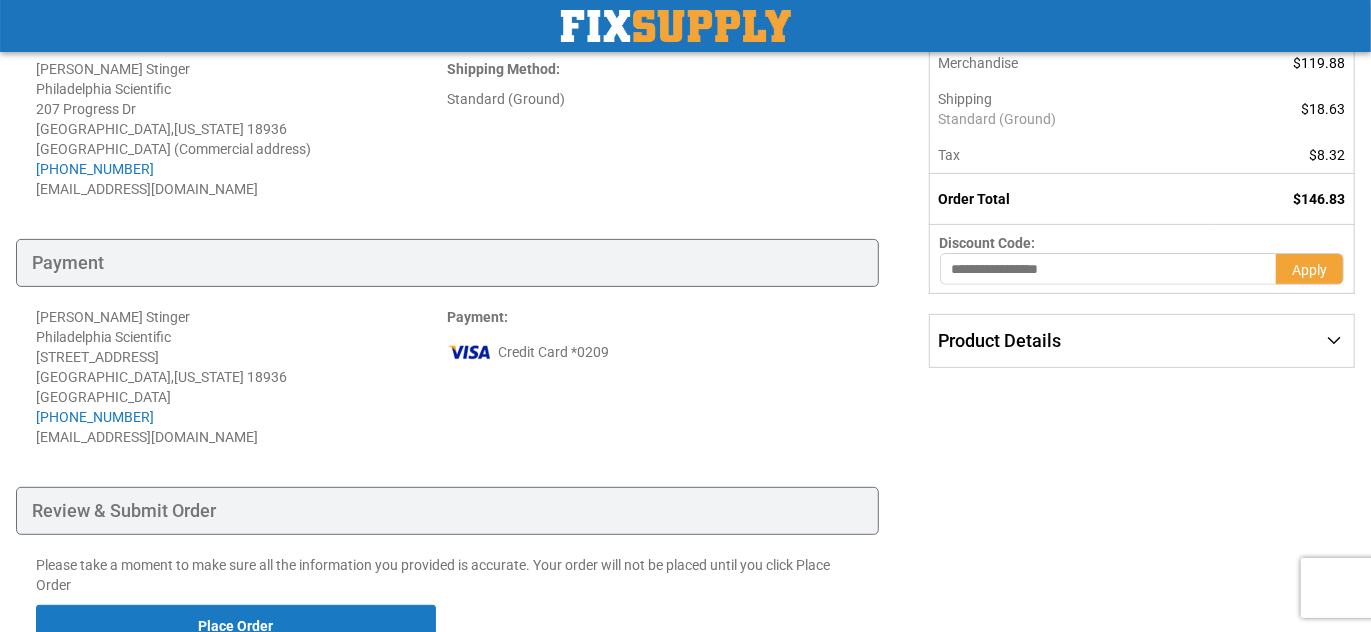 scroll, scrollTop: 310, scrollLeft: 0, axis: vertical 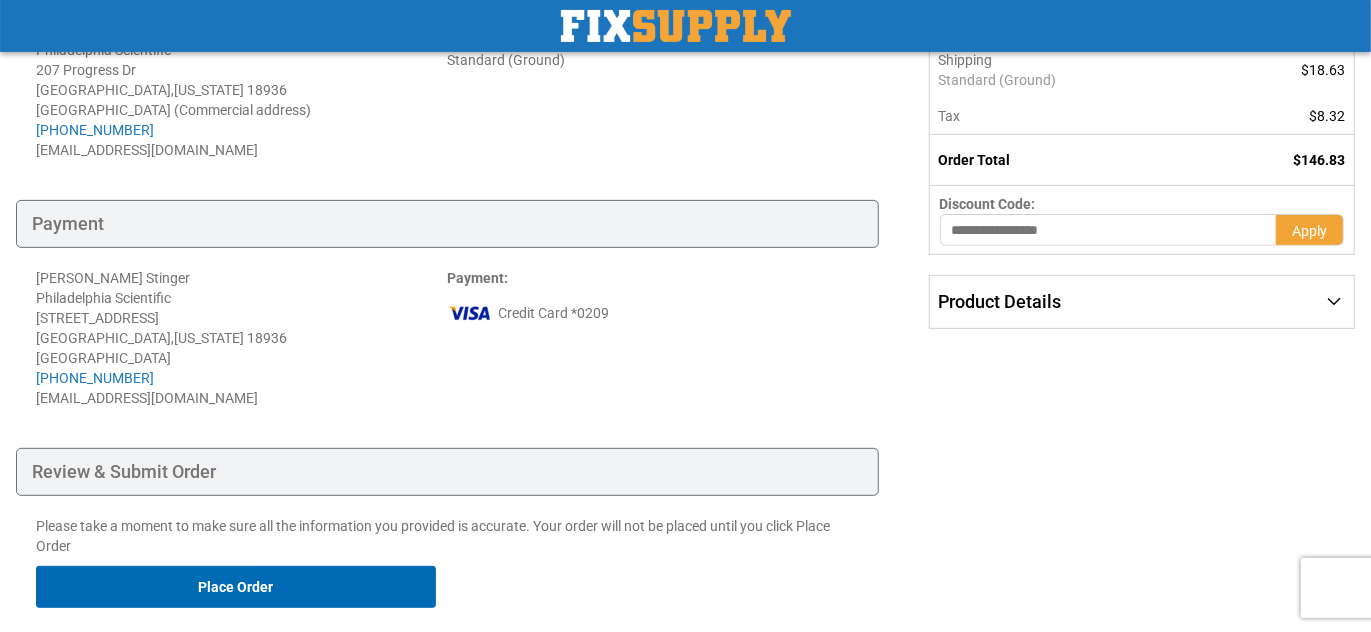 click on "Place Order" at bounding box center (236, 587) 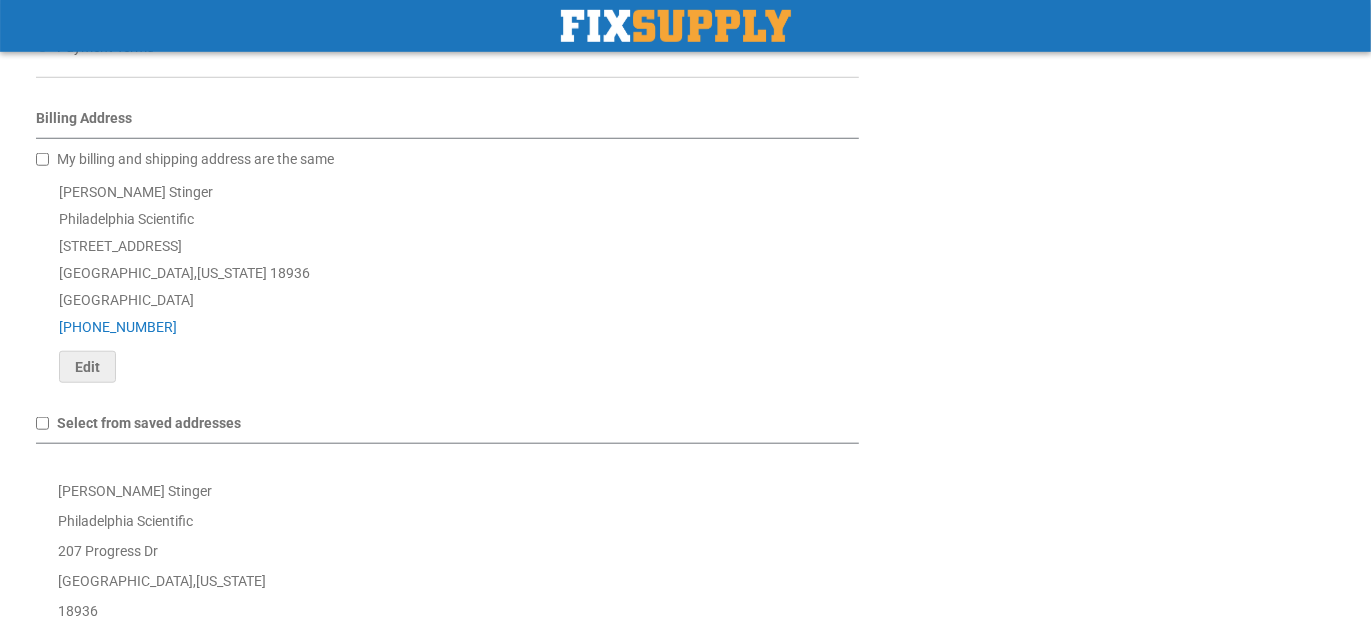 scroll, scrollTop: 911, scrollLeft: 0, axis: vertical 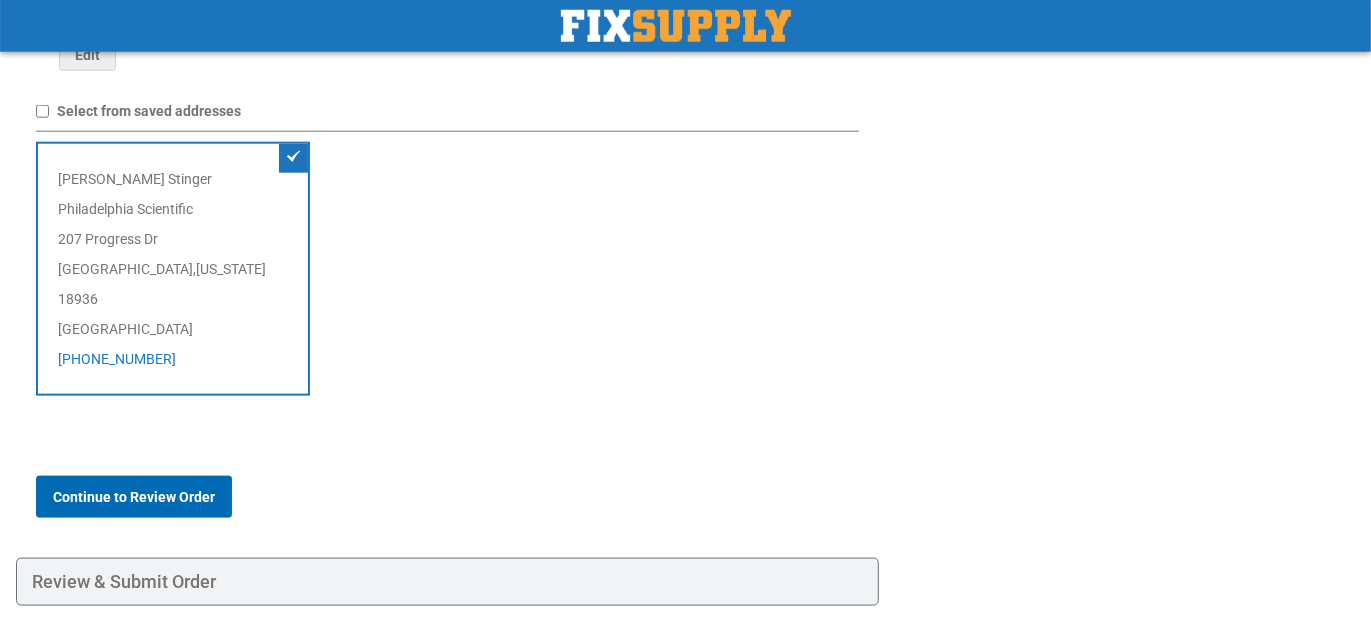 click on "Continue to Review Order" at bounding box center [134, 497] 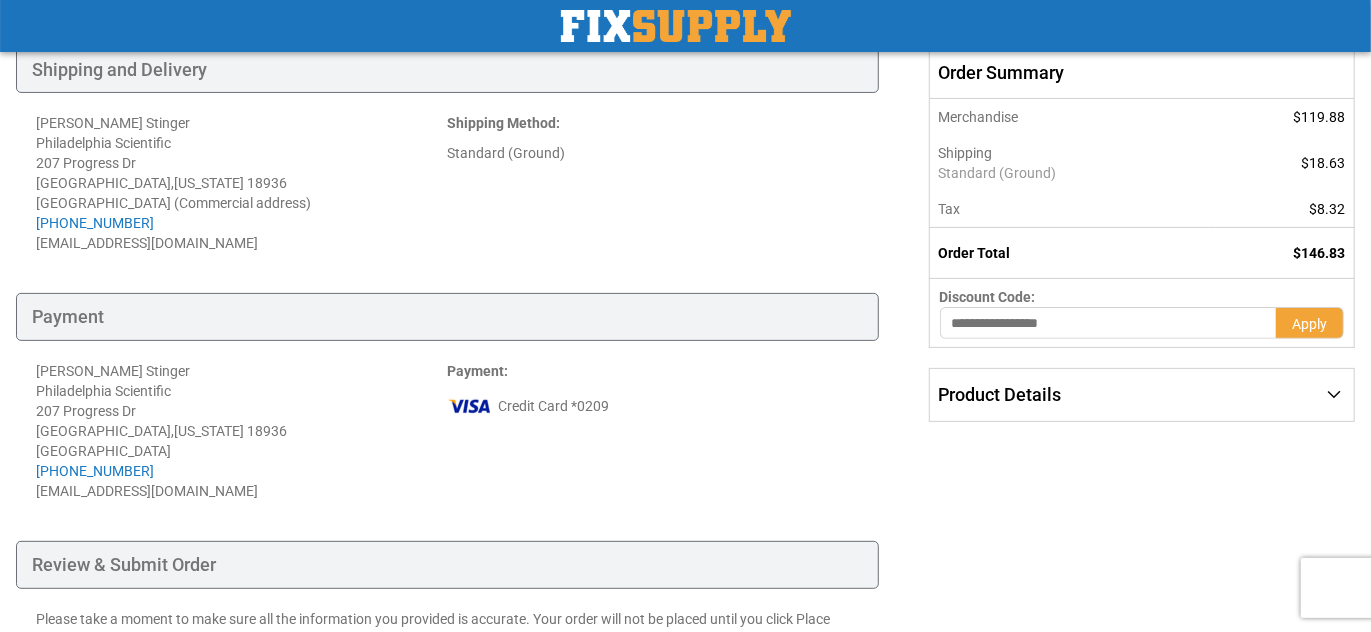 scroll, scrollTop: 310, scrollLeft: 0, axis: vertical 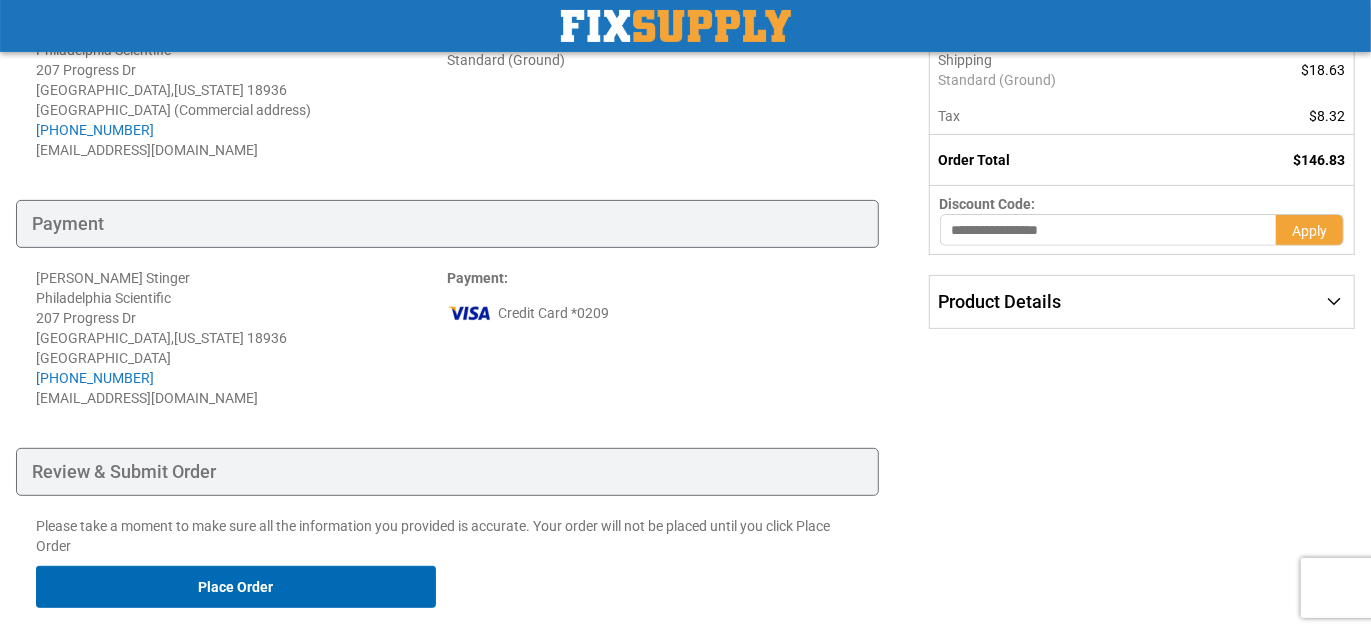 click on "Place Order" at bounding box center [236, 587] 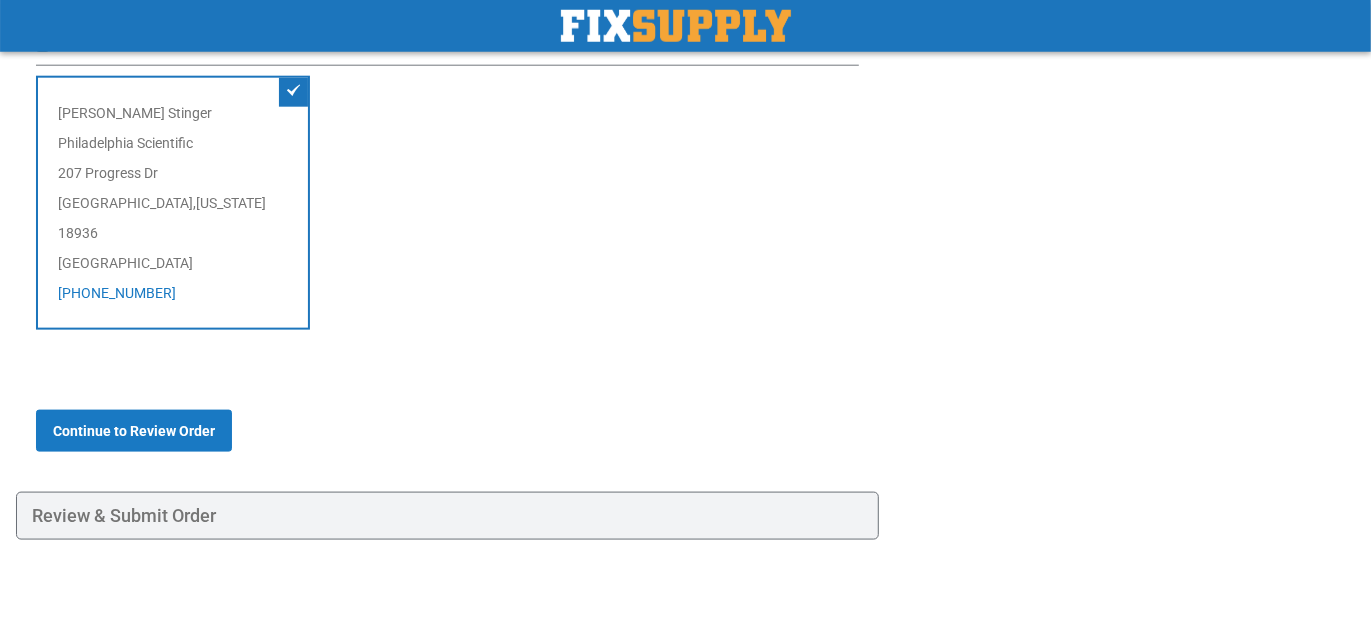 scroll, scrollTop: 1291, scrollLeft: 0, axis: vertical 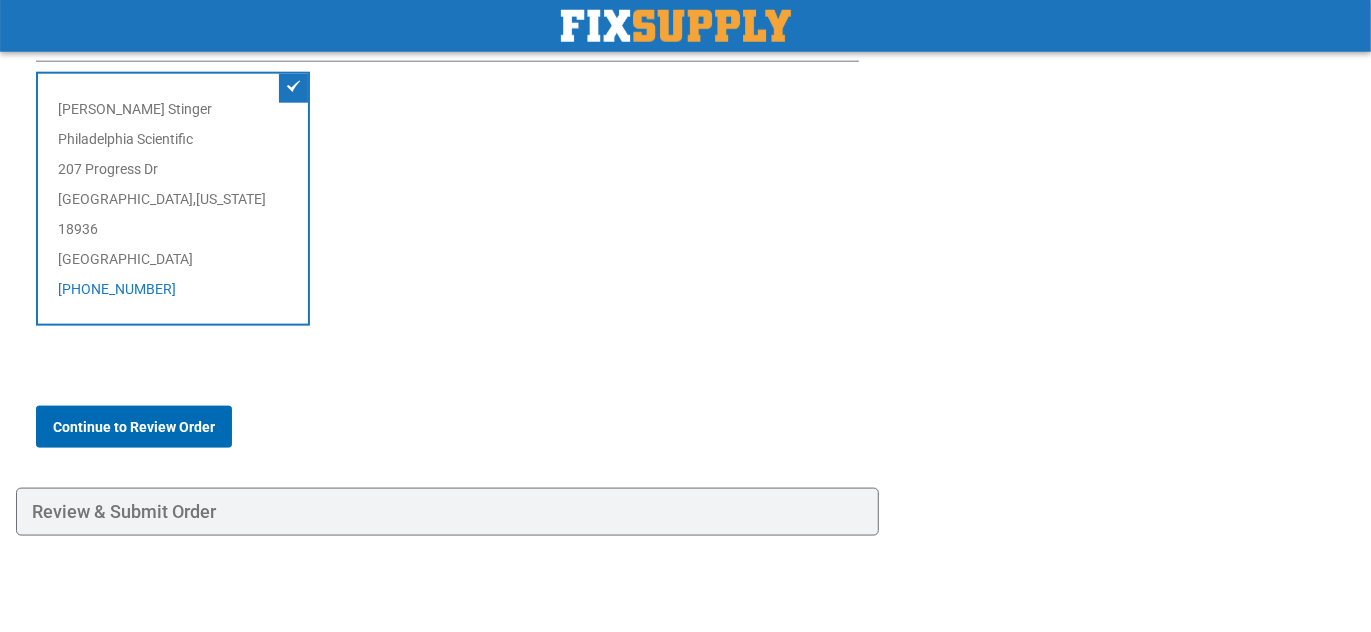 click on "Continue to Review Order" at bounding box center (134, 427) 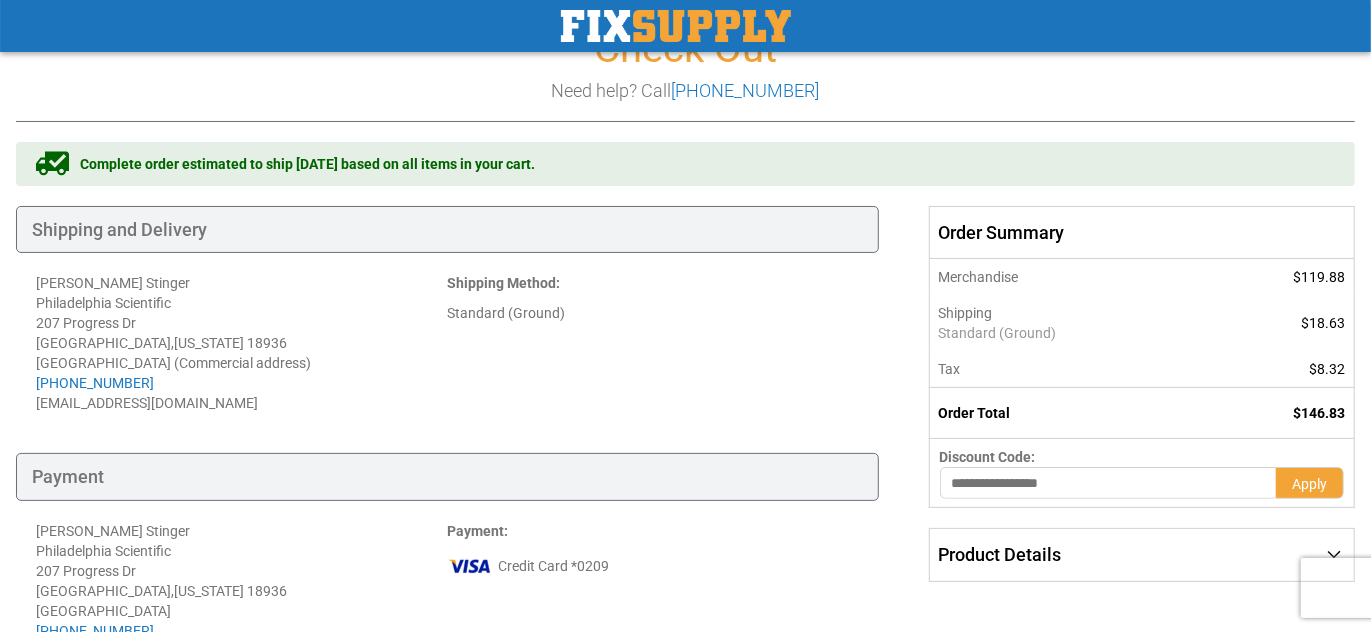 scroll, scrollTop: 103, scrollLeft: 0, axis: vertical 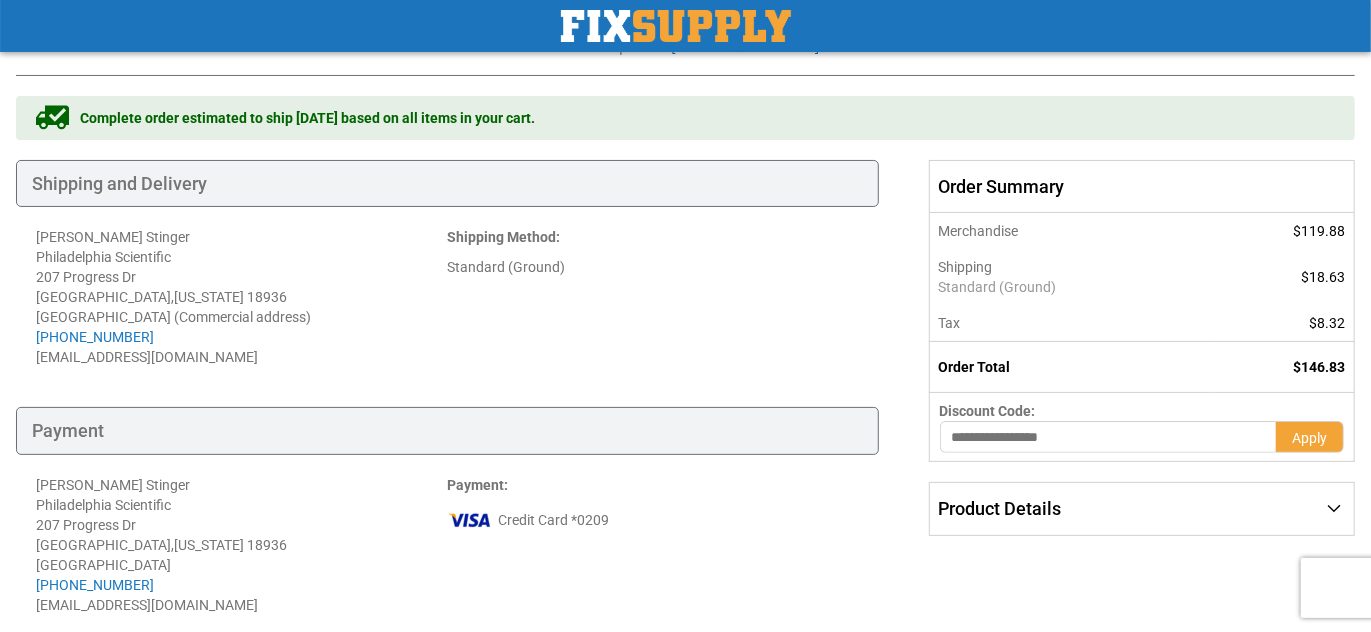 click on "[PERSON_NAME]
Philadelphia Scientific
[STREET_ADDRESS][PERSON_NAME][US_STATE]
(Commercial address)
[PHONE_NUMBER]
[EMAIL_ADDRESS][DOMAIN_NAME]" at bounding box center [241, 297] 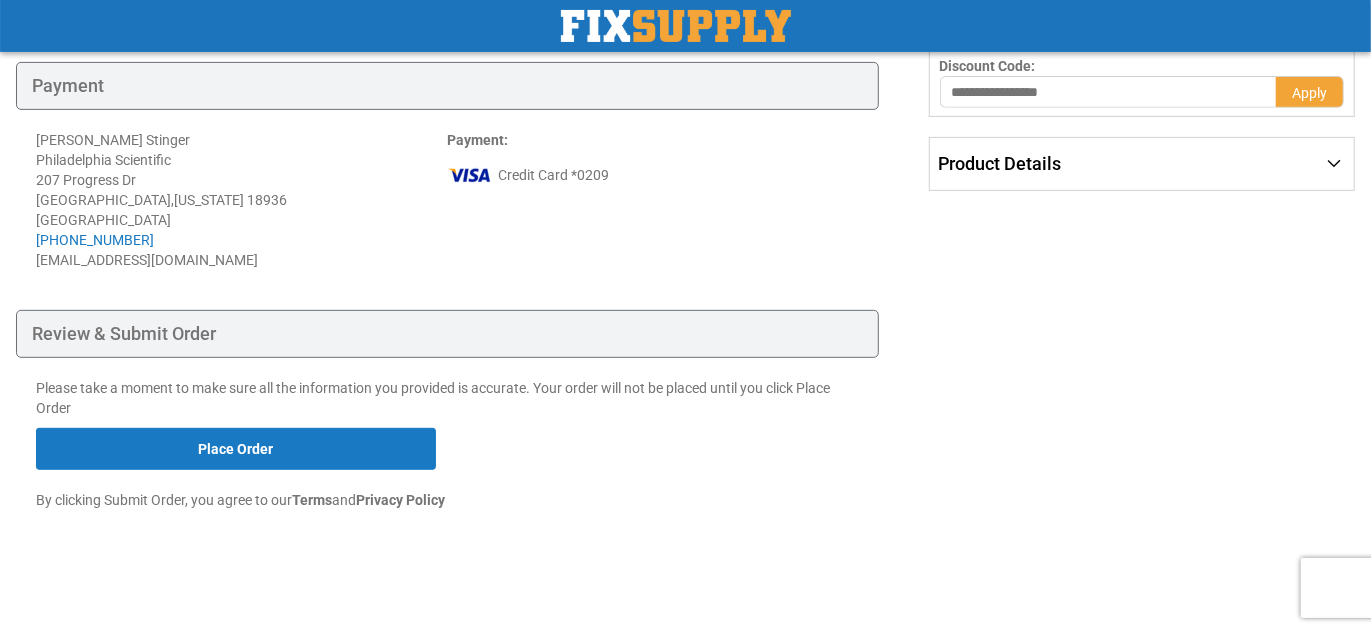 scroll, scrollTop: 452, scrollLeft: 0, axis: vertical 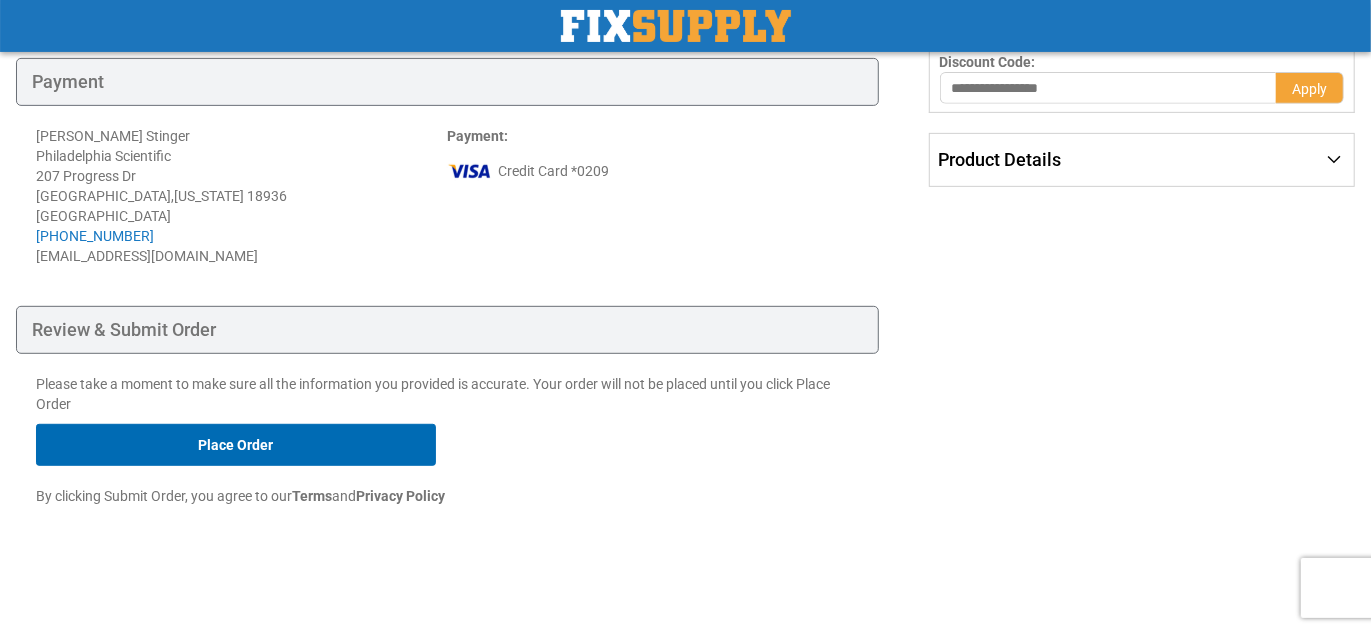 click on "Place Order" at bounding box center [236, 445] 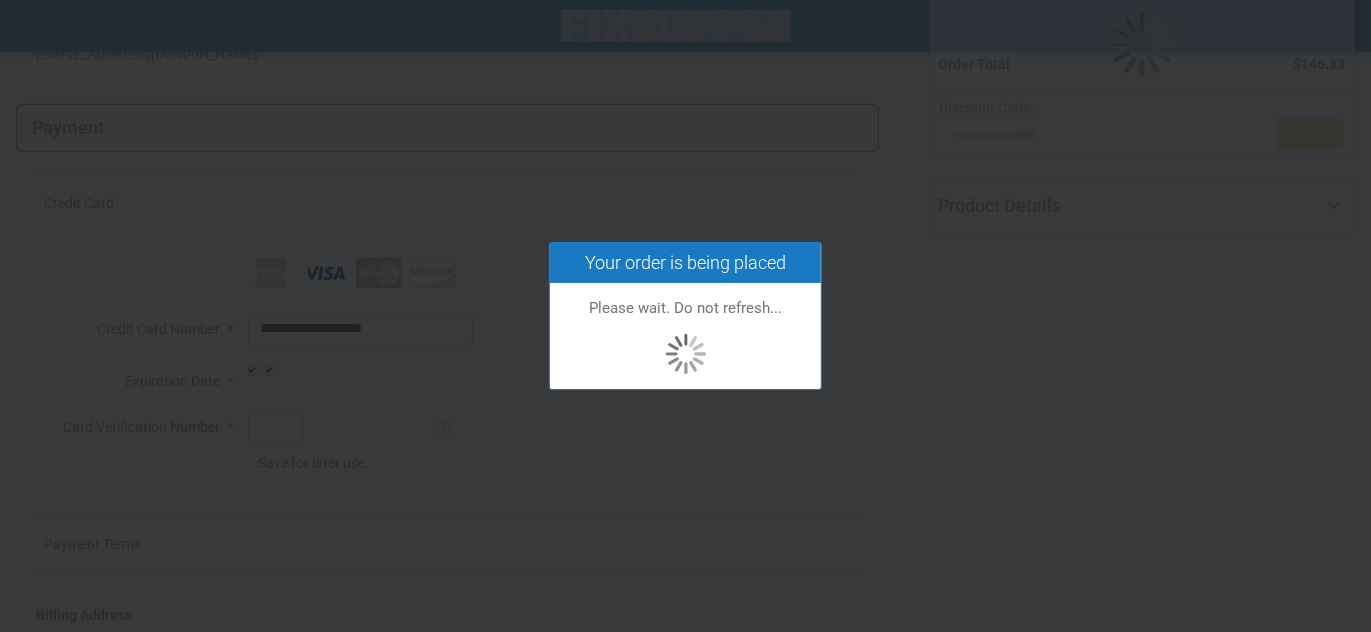 scroll, scrollTop: 0, scrollLeft: 0, axis: both 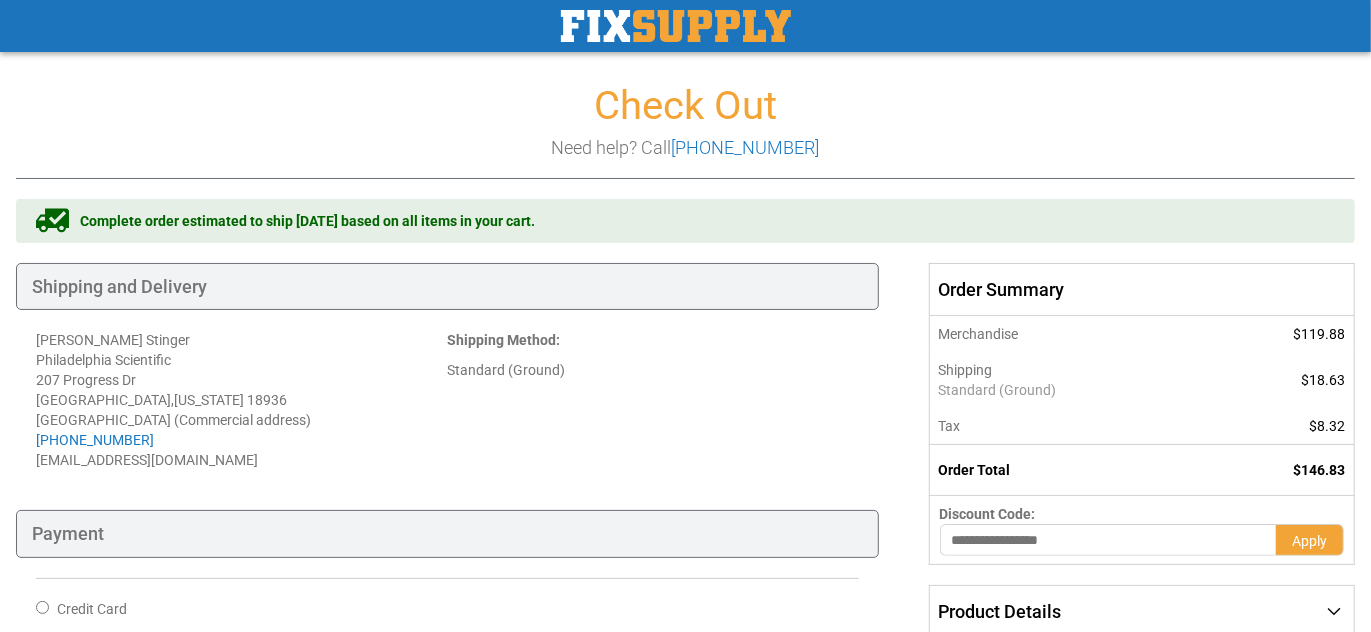drag, startPoint x: 1280, startPoint y: 0, endPoint x: 371, endPoint y: 104, distance: 914.93005 